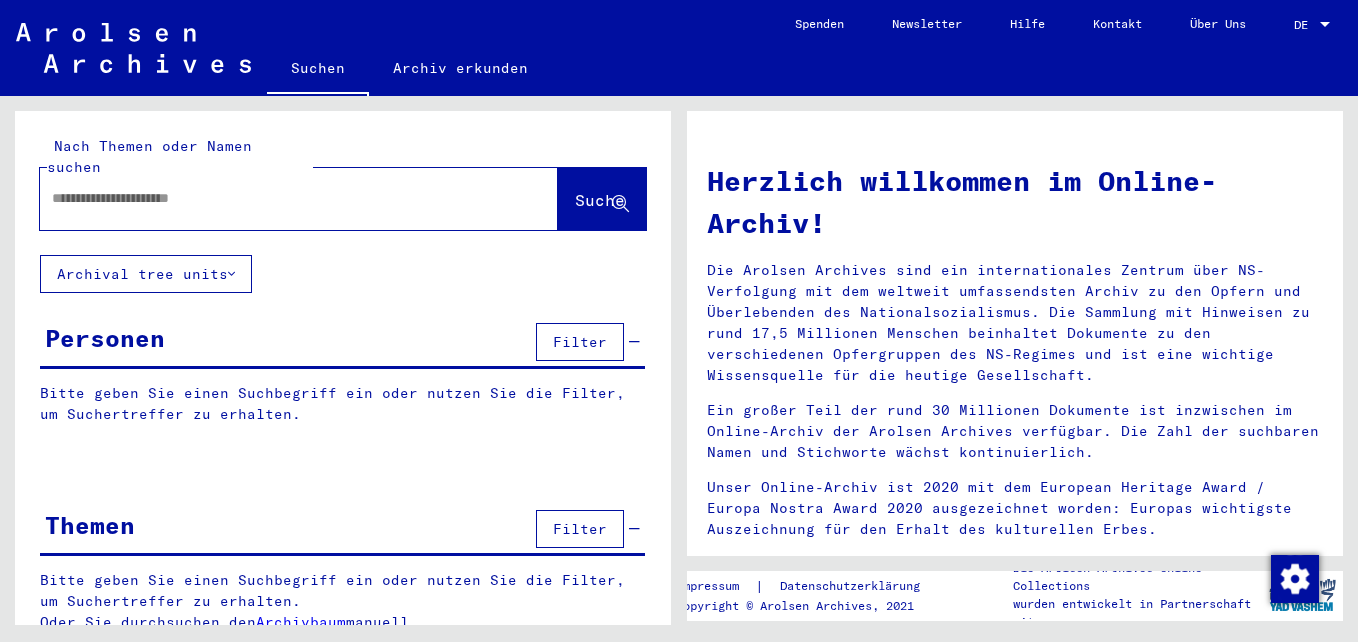 scroll, scrollTop: 0, scrollLeft: 0, axis: both 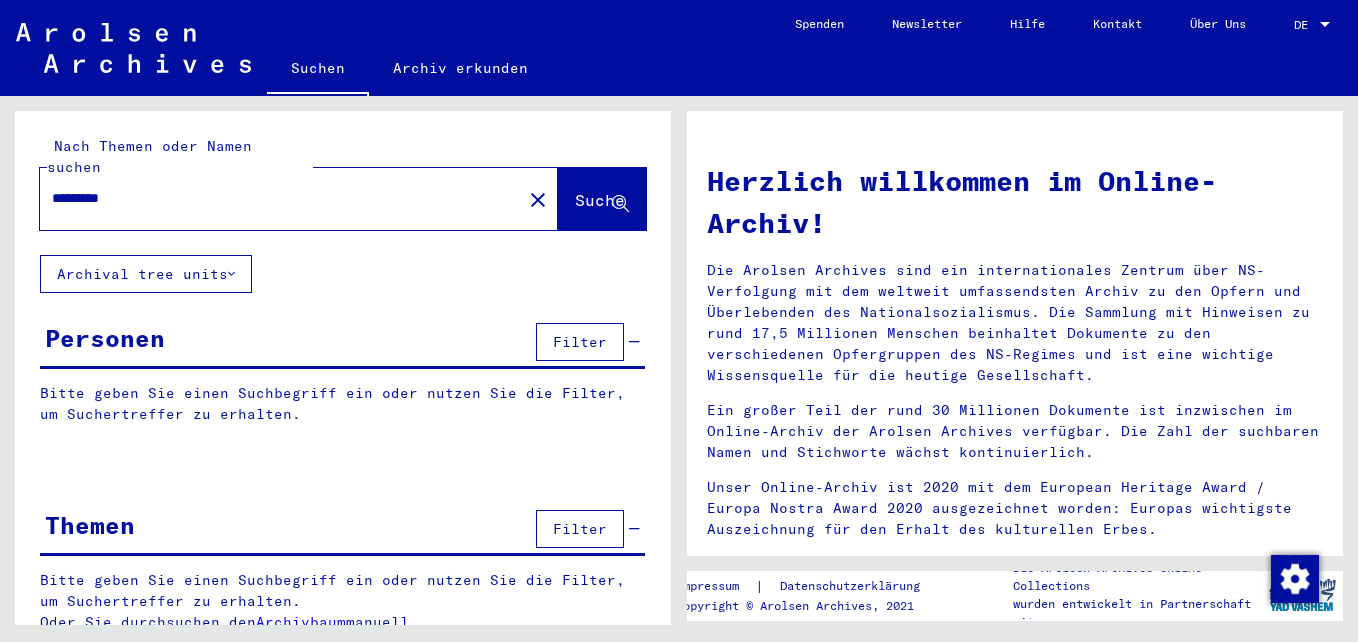 click on "*********" at bounding box center [275, 198] 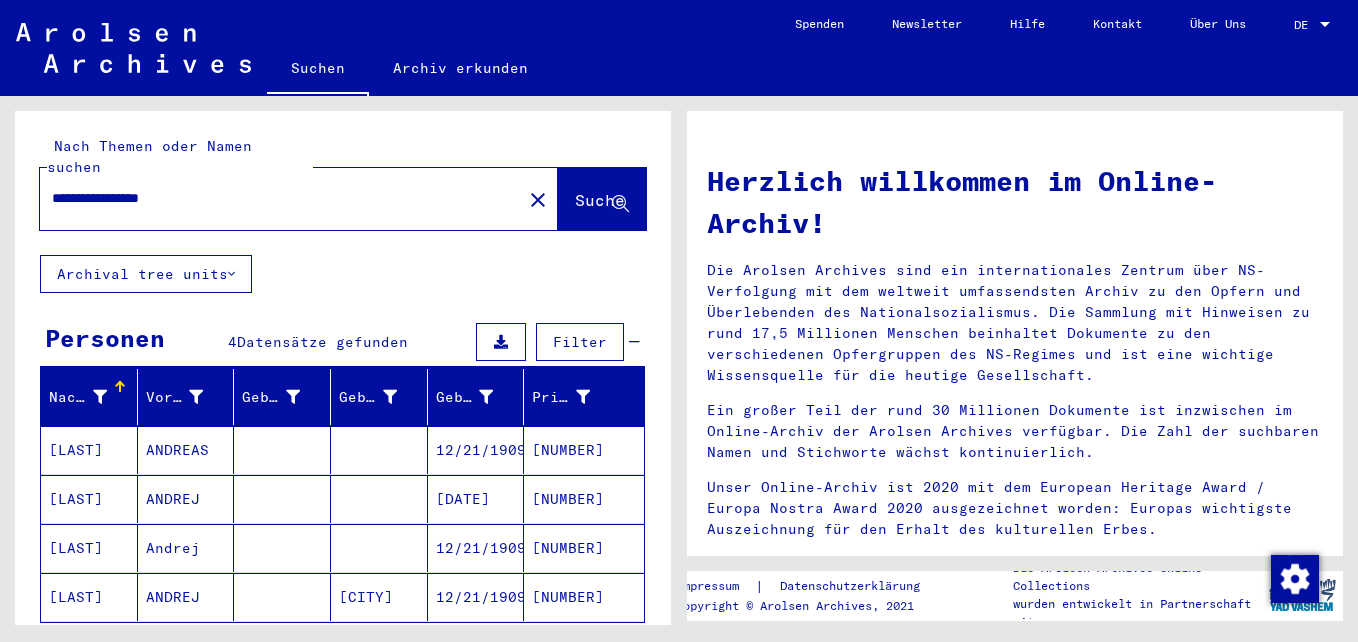 scroll, scrollTop: 100, scrollLeft: 0, axis: vertical 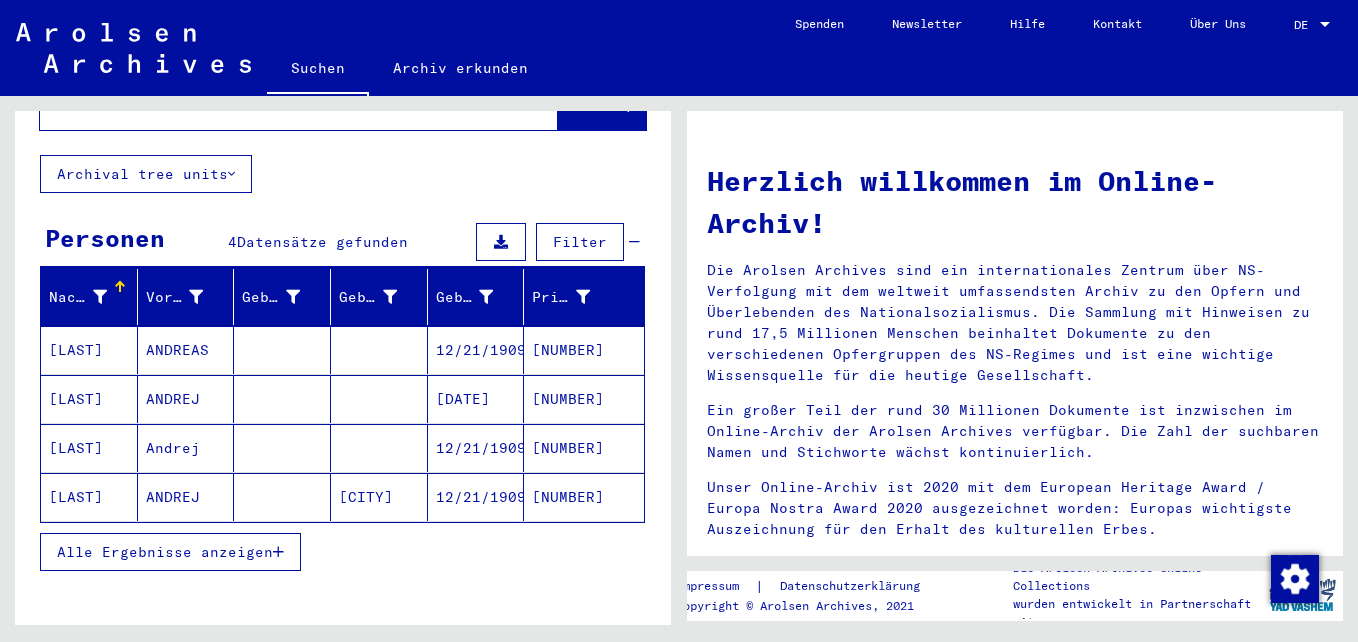 click on "[LAST]" at bounding box center [89, 399] 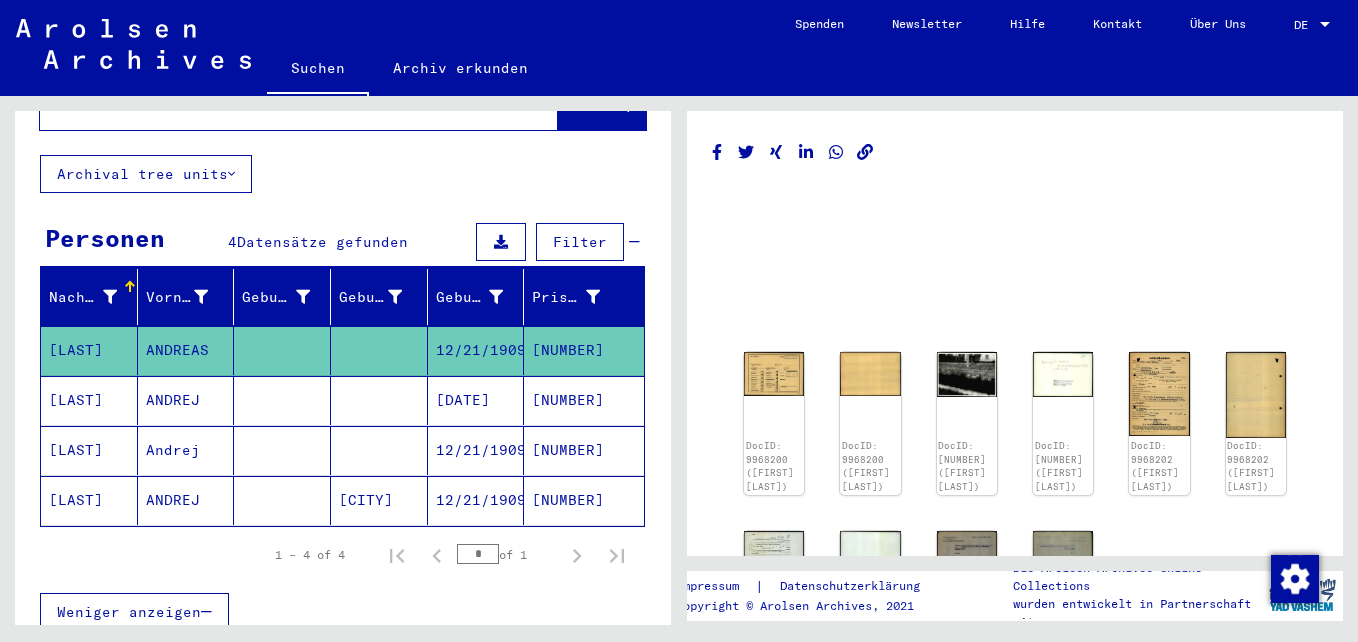 scroll, scrollTop: 0, scrollLeft: 0, axis: both 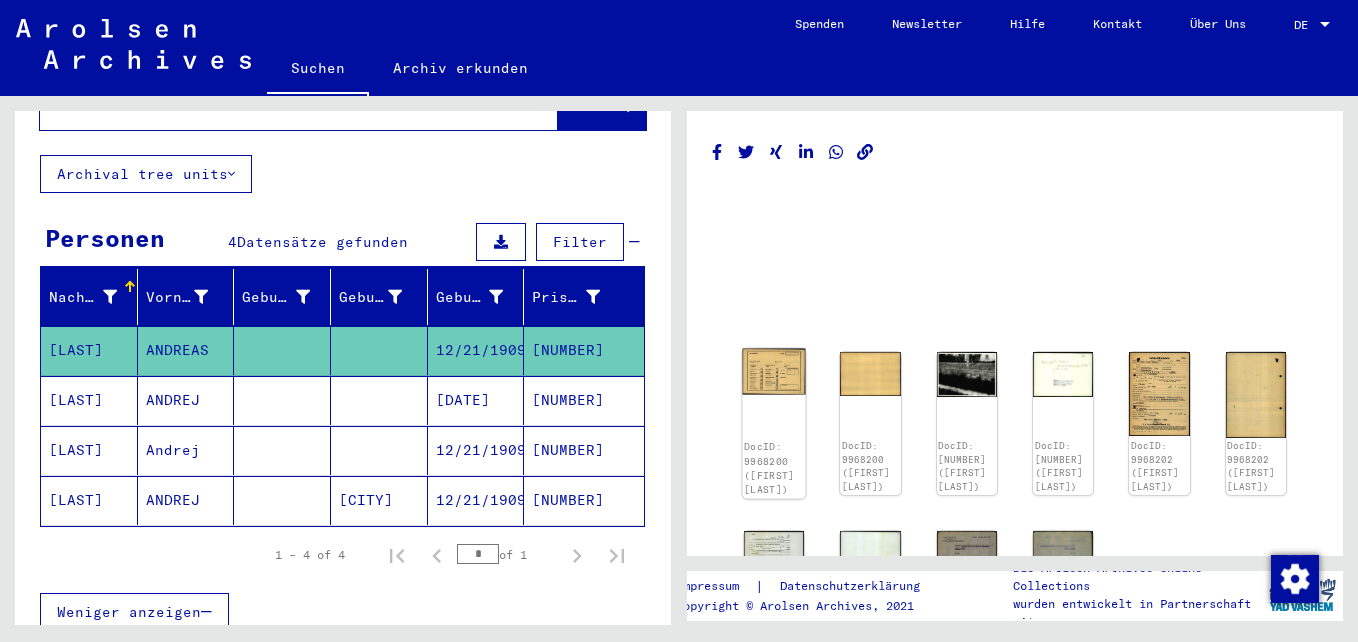 click 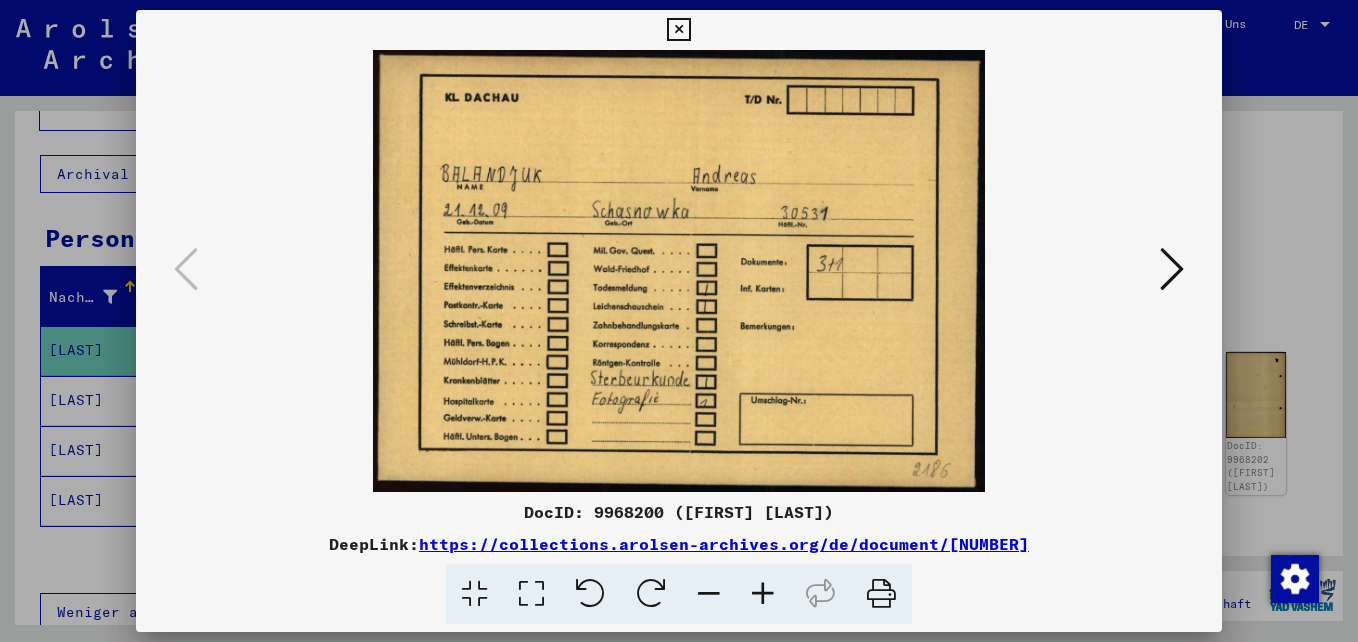 click at bounding box center (1172, 269) 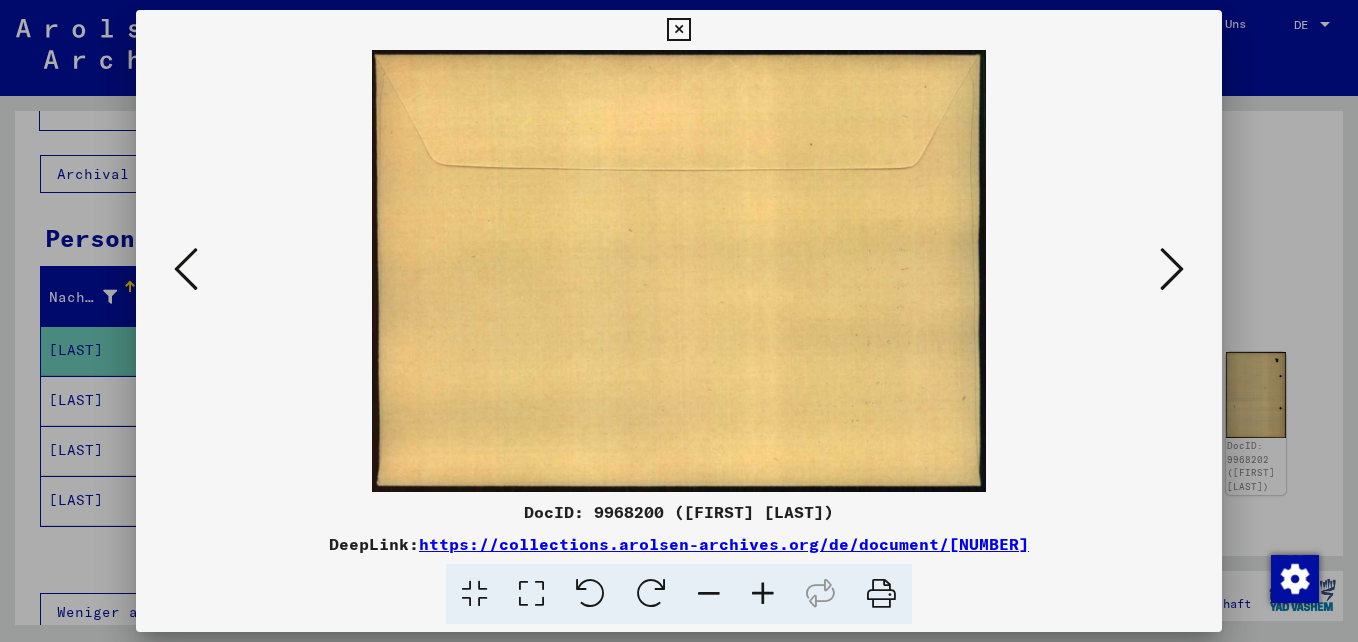 click at bounding box center (1172, 269) 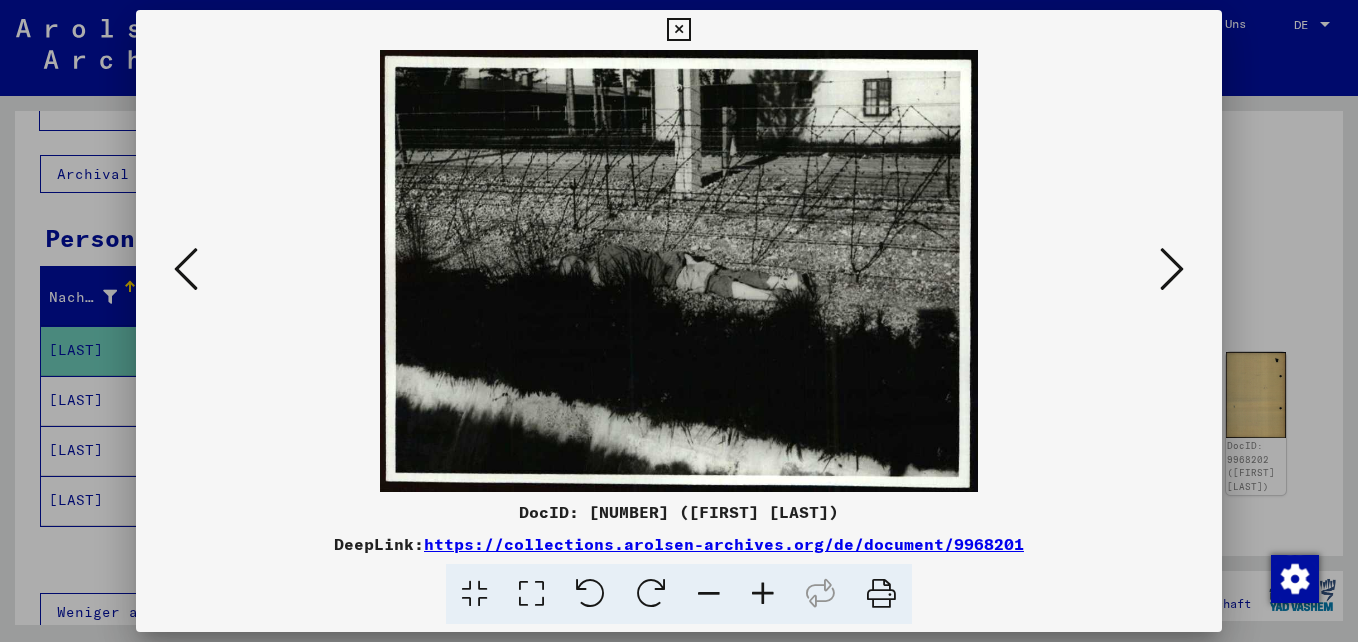 click at bounding box center [1172, 269] 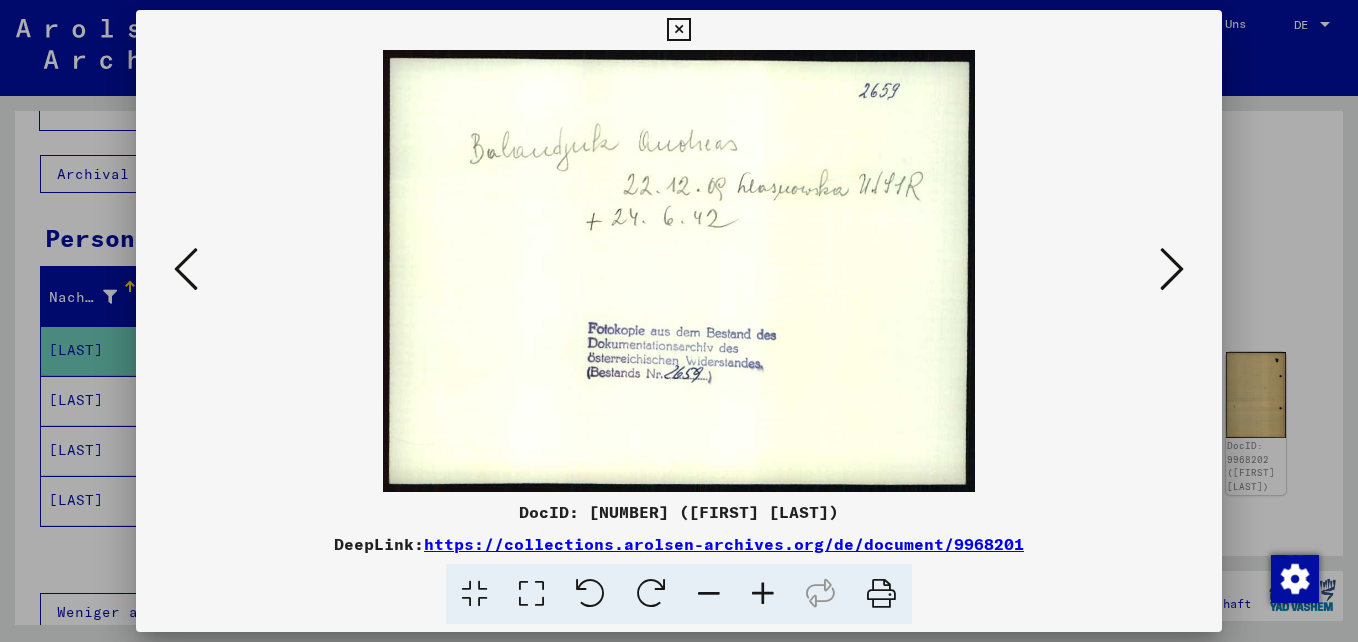 click at bounding box center [1172, 269] 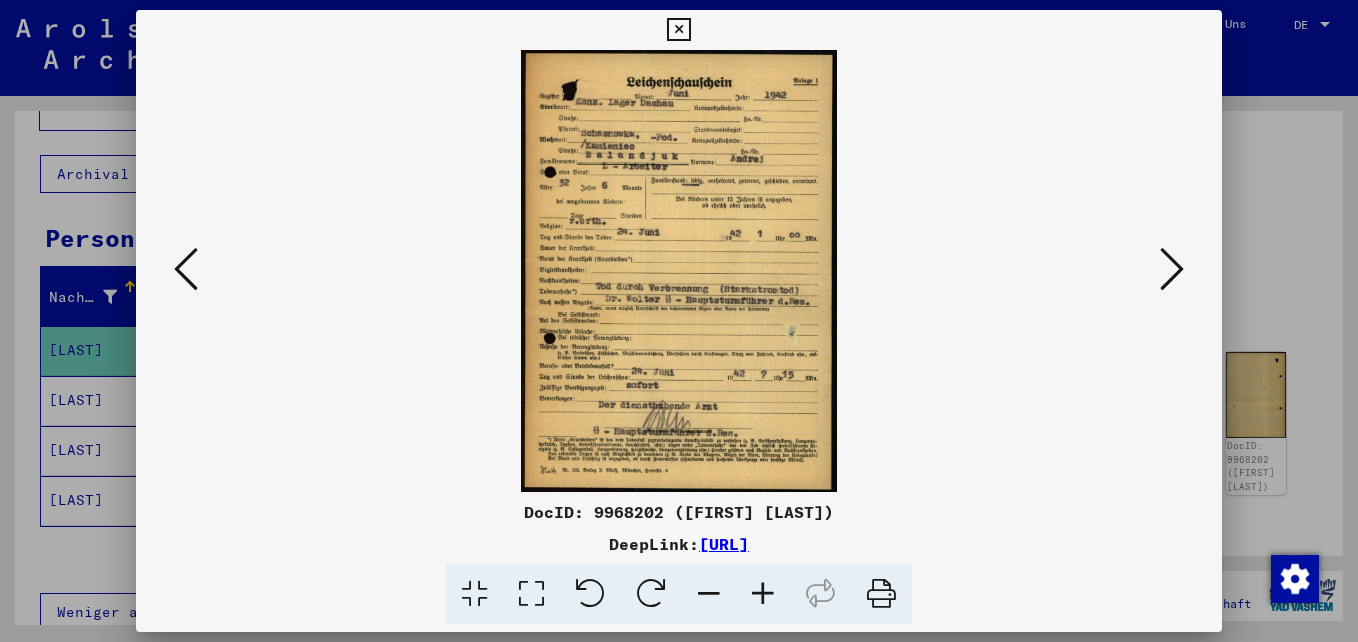 click at bounding box center [1172, 269] 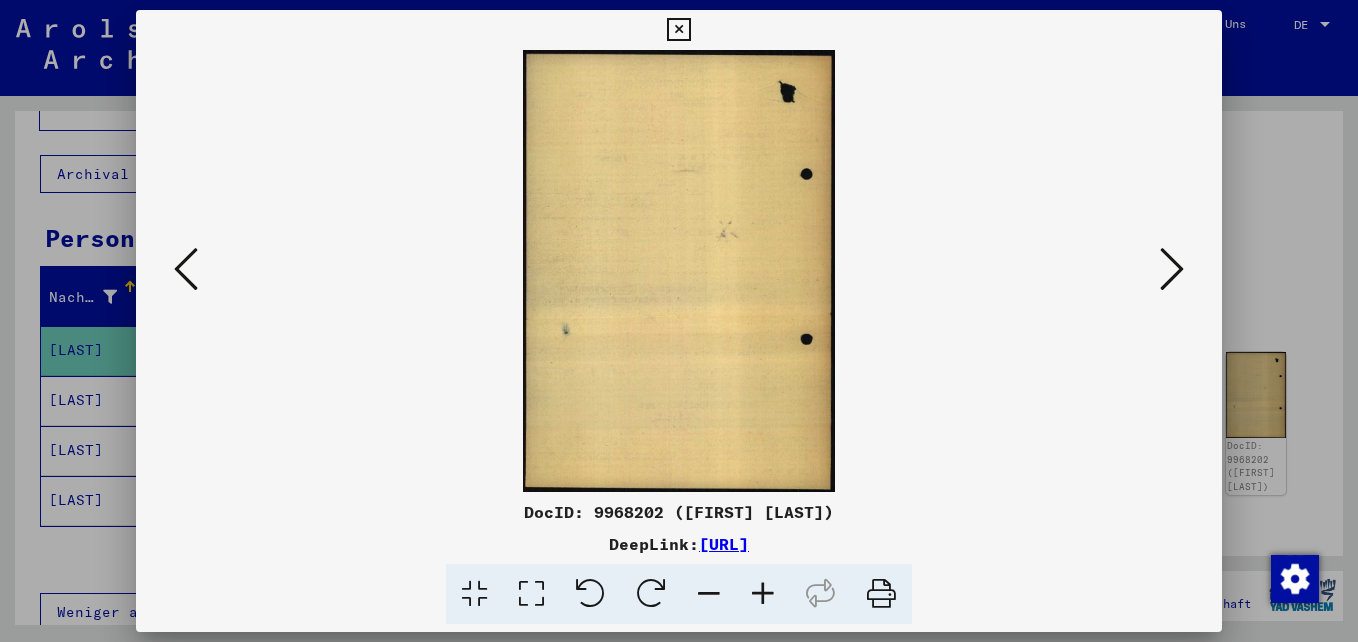 click at bounding box center (1172, 269) 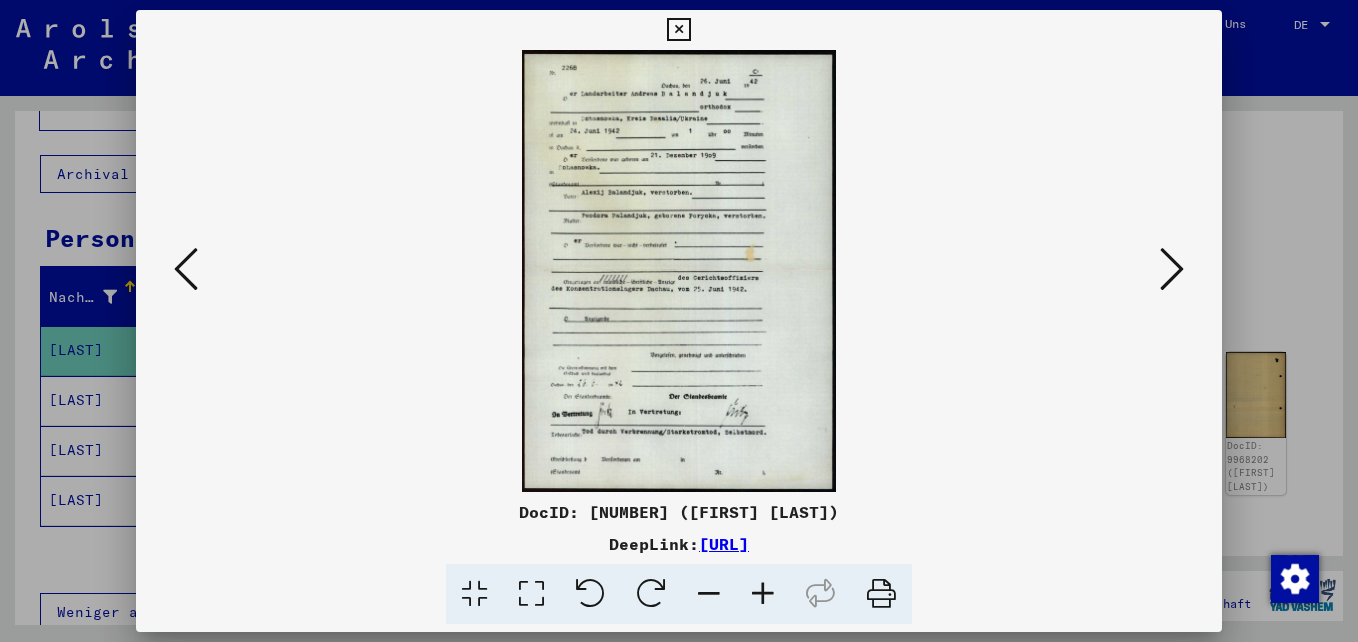 click at bounding box center (763, 594) 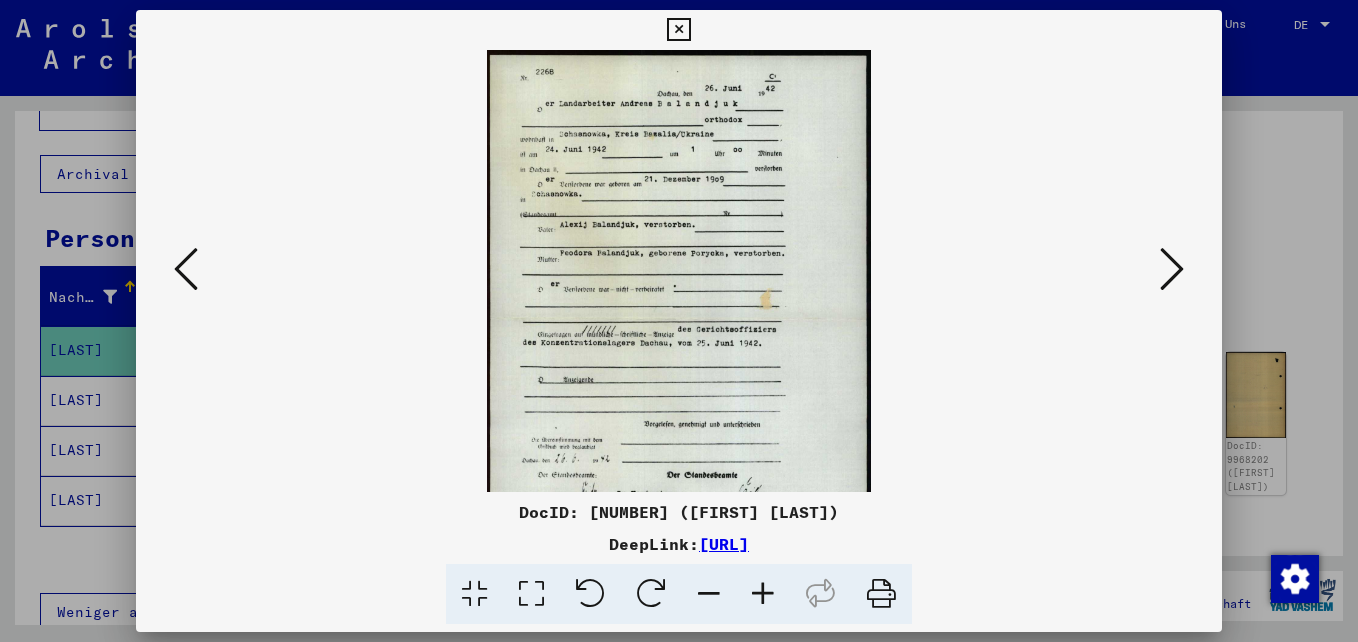 click at bounding box center (763, 594) 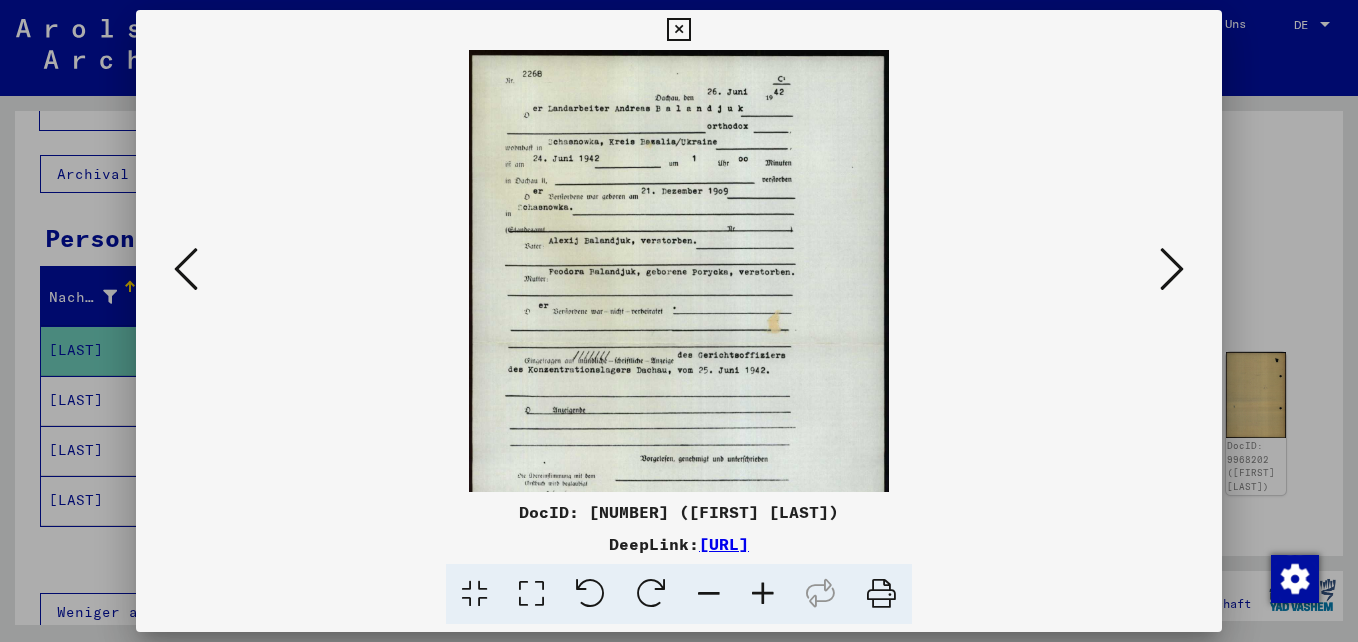 click at bounding box center [763, 594] 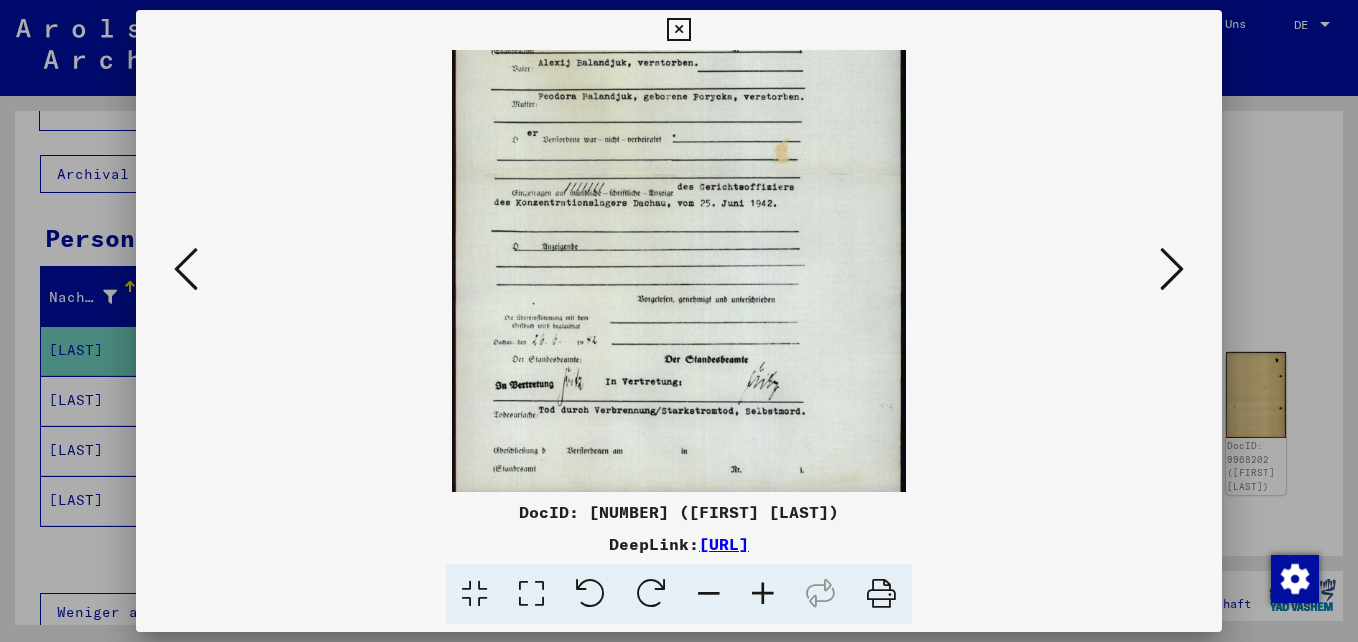 scroll, scrollTop: 200, scrollLeft: 0, axis: vertical 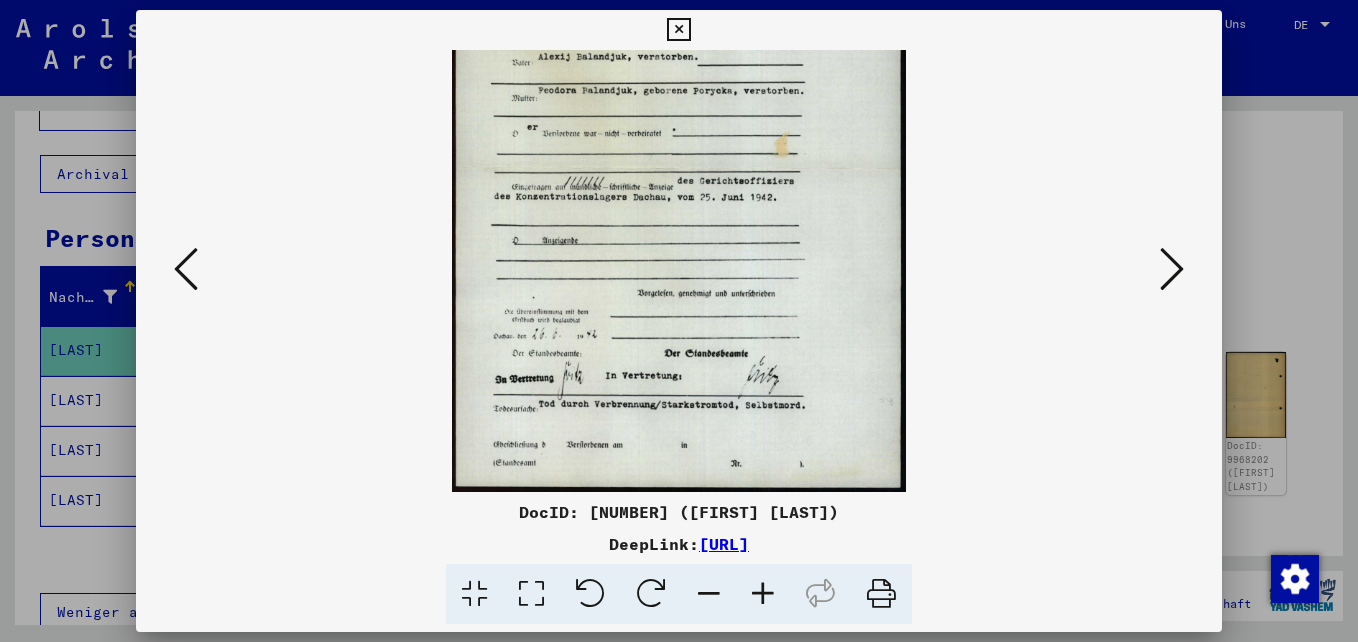 drag, startPoint x: 688, startPoint y: 414, endPoint x: 708, endPoint y: 156, distance: 258.77405 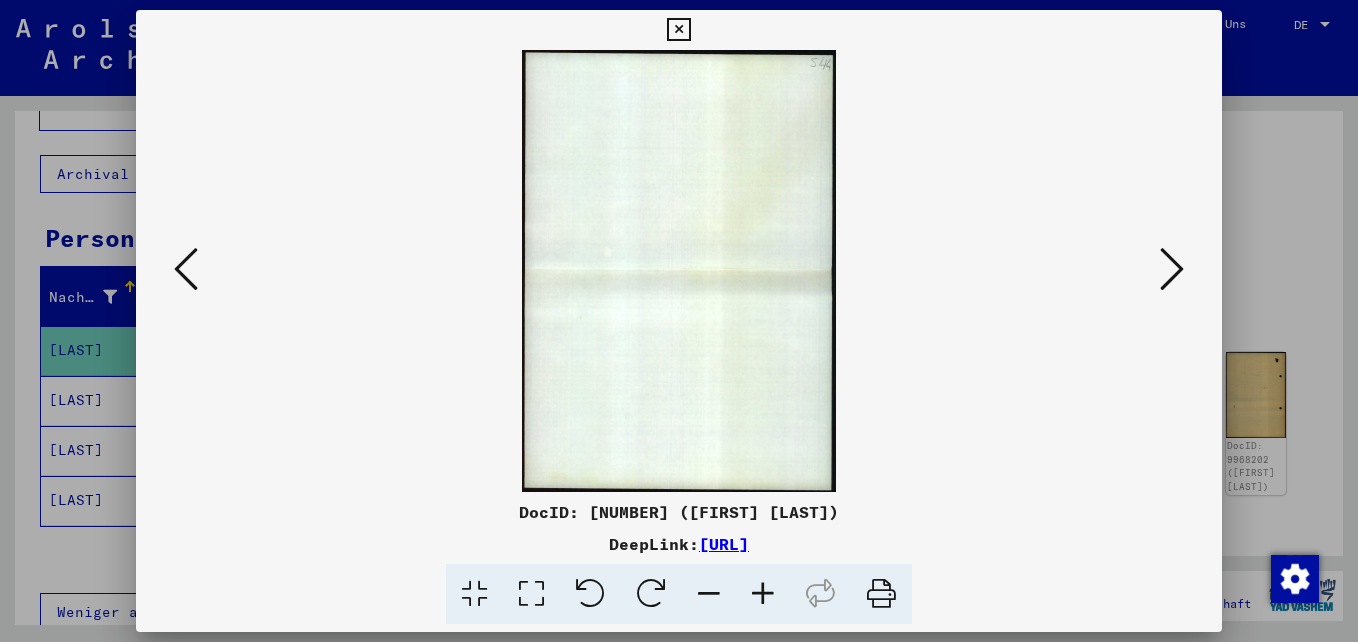 scroll, scrollTop: 0, scrollLeft: 0, axis: both 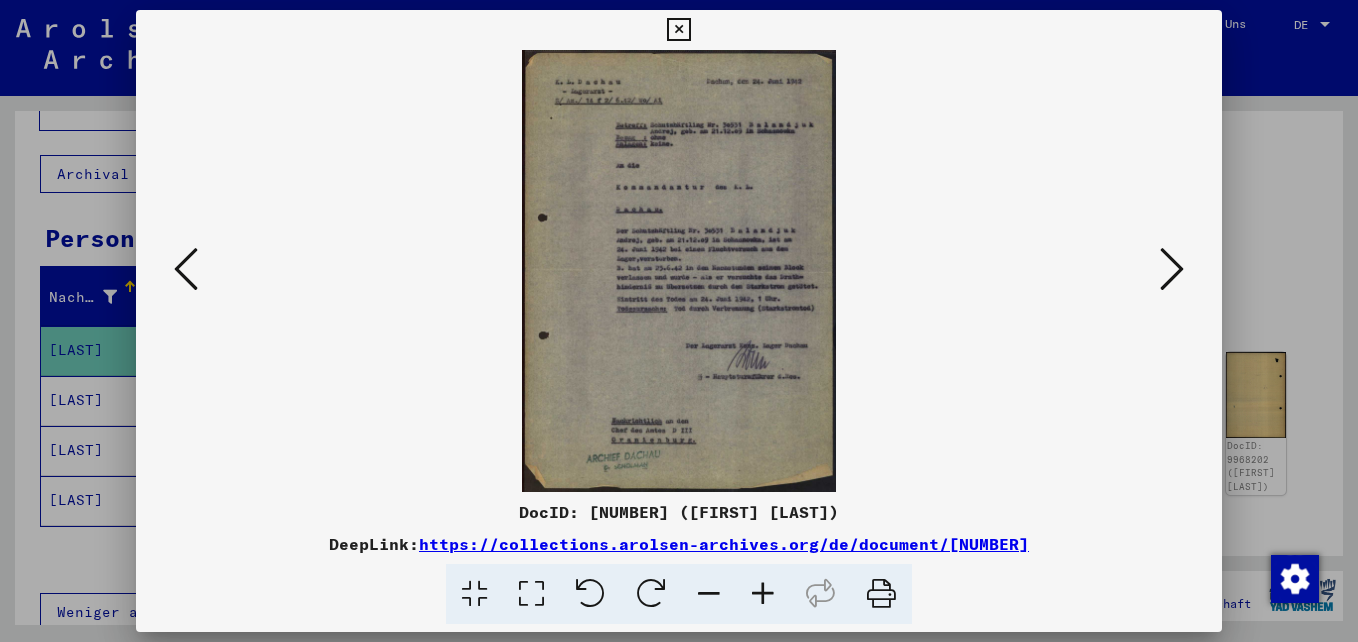 click at bounding box center [763, 594] 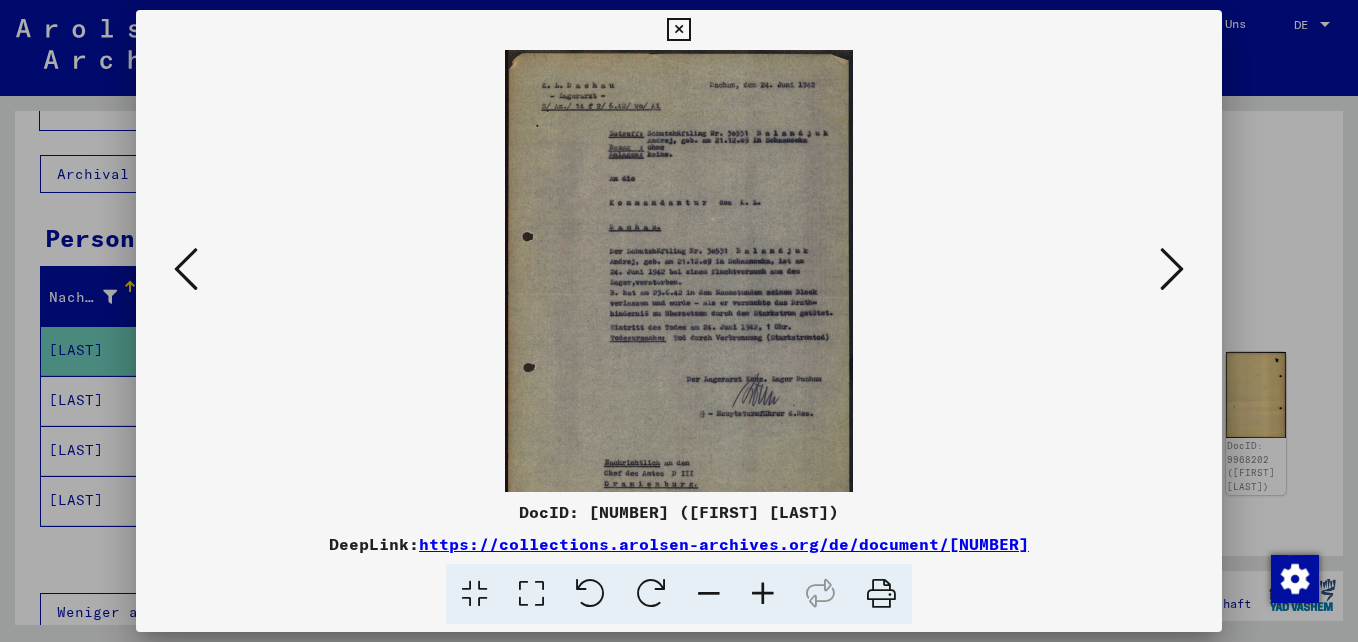 click at bounding box center (763, 594) 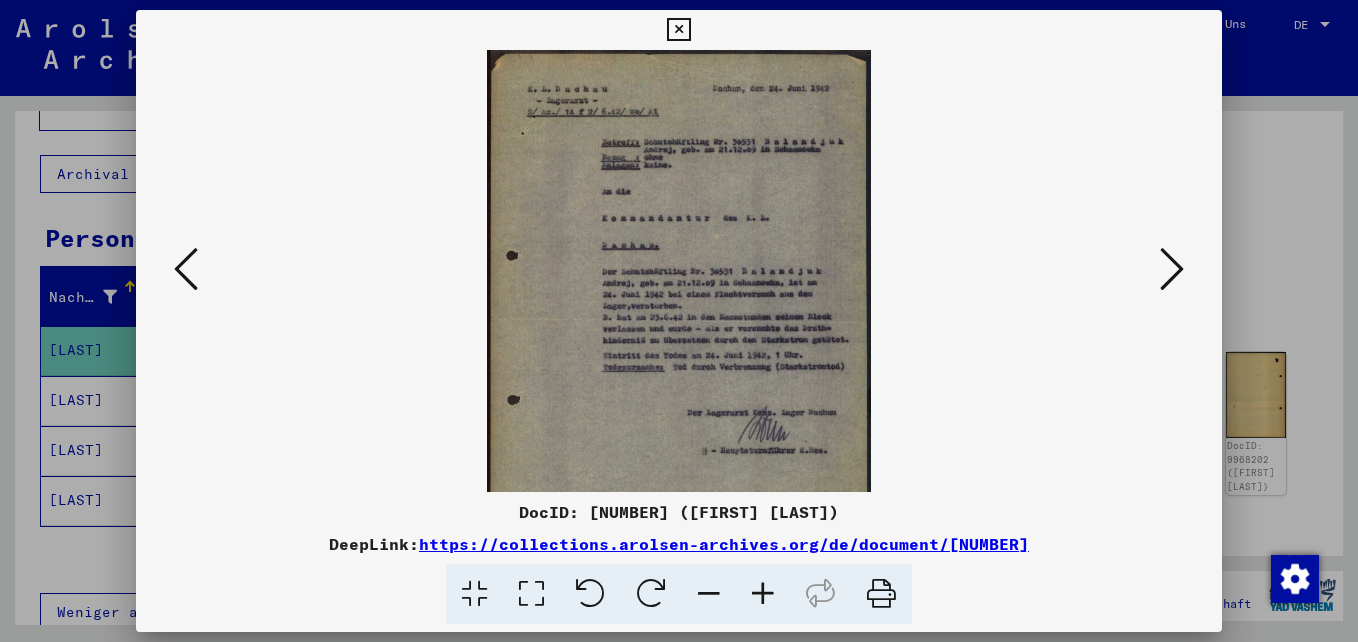 click at bounding box center [763, 594] 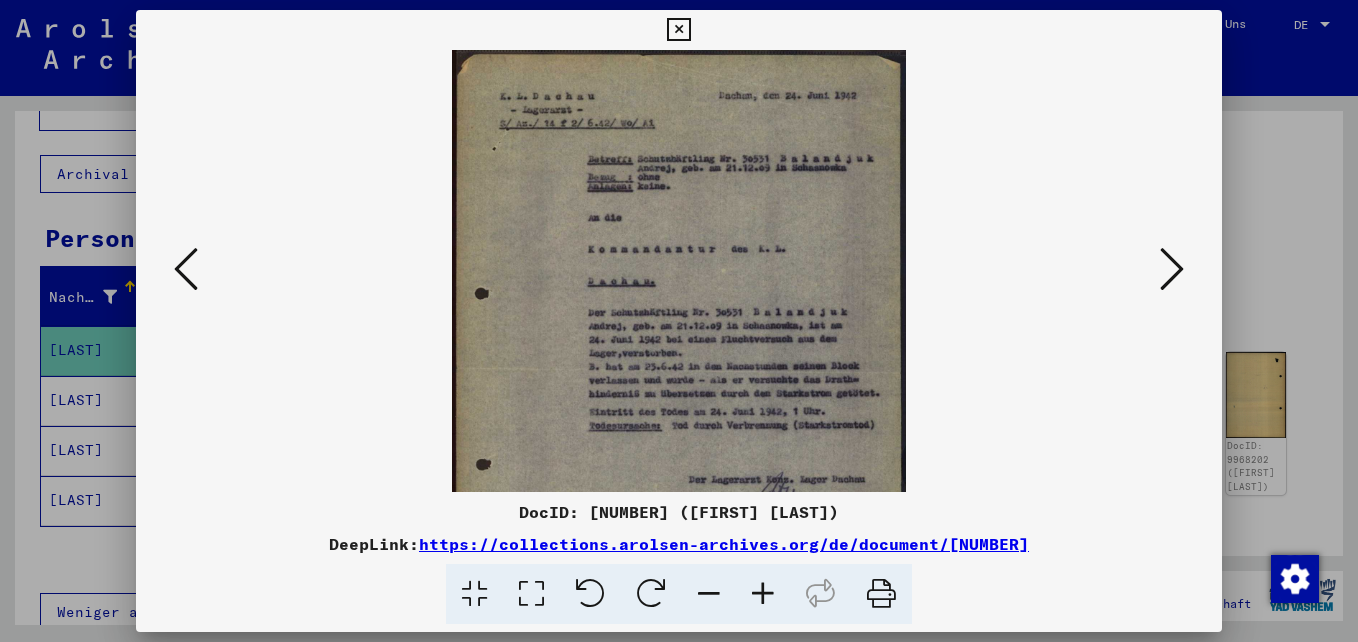 click at bounding box center [763, 594] 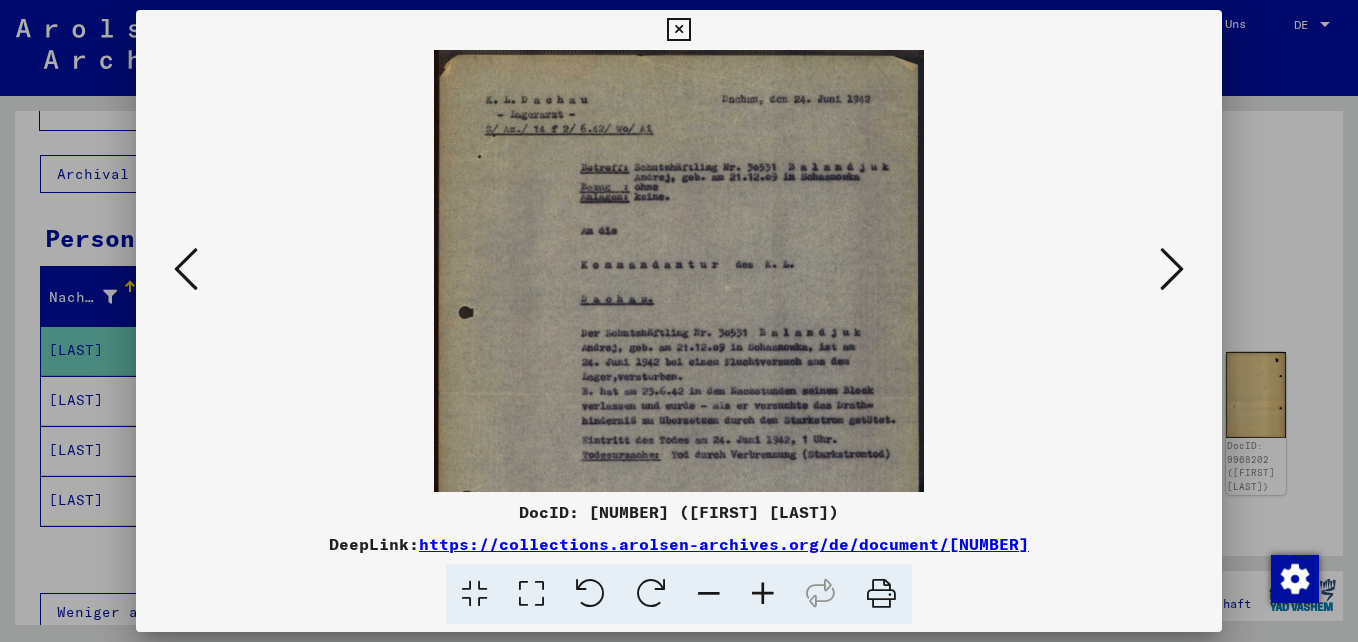 click at bounding box center (763, 594) 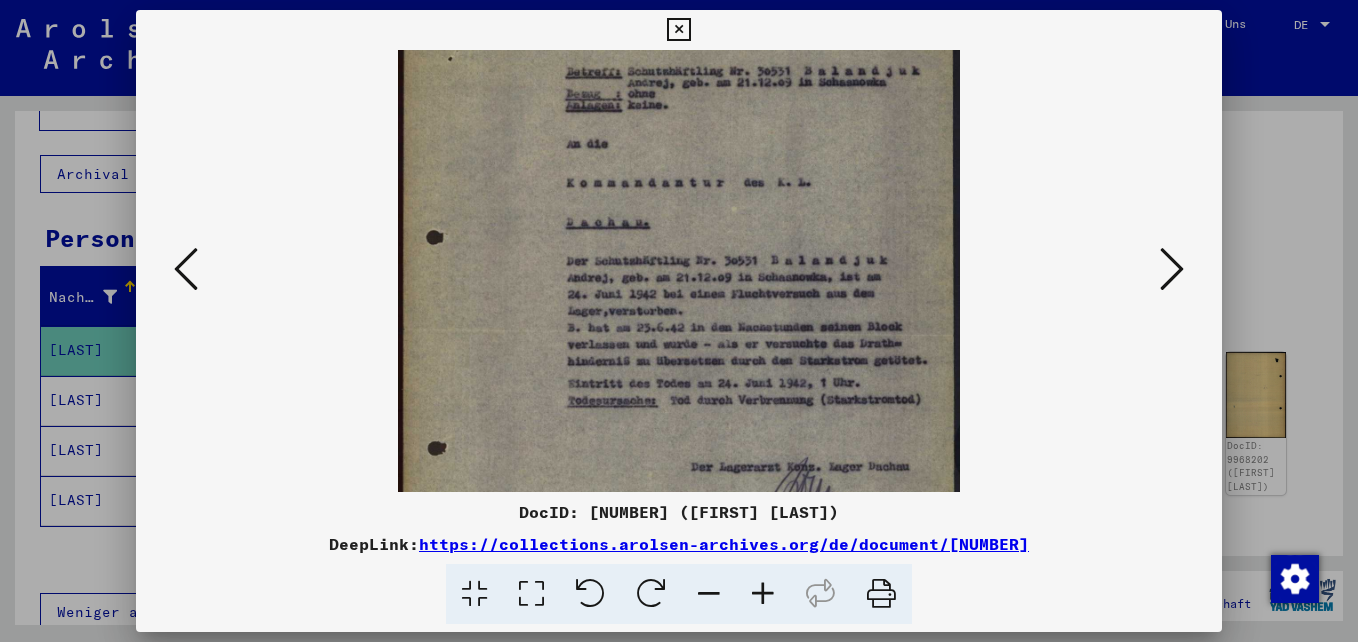 click at bounding box center [678, 333] 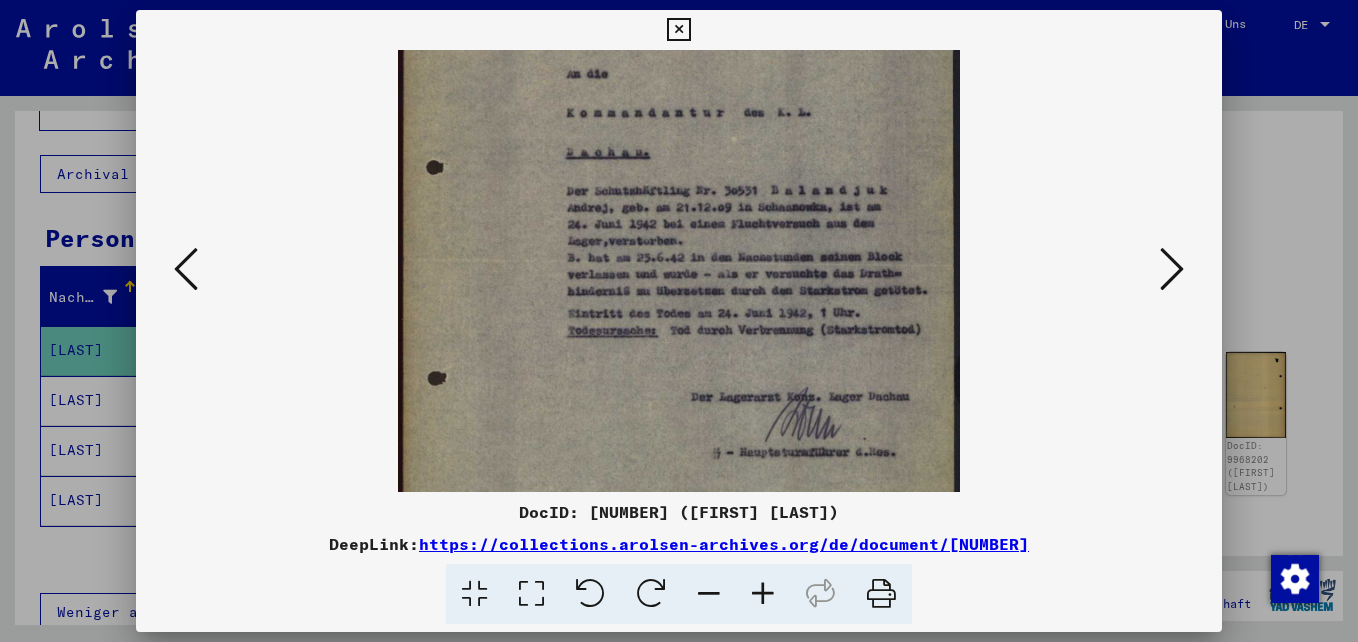 click at bounding box center [1172, 269] 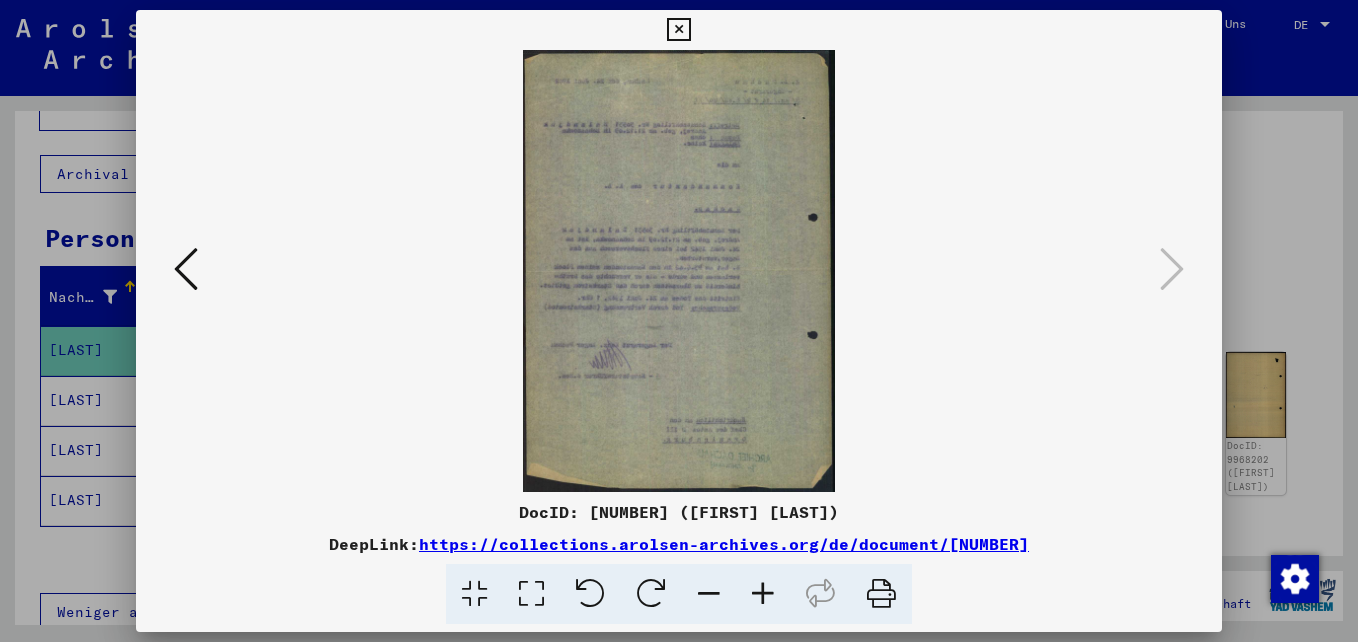click at bounding box center (678, 30) 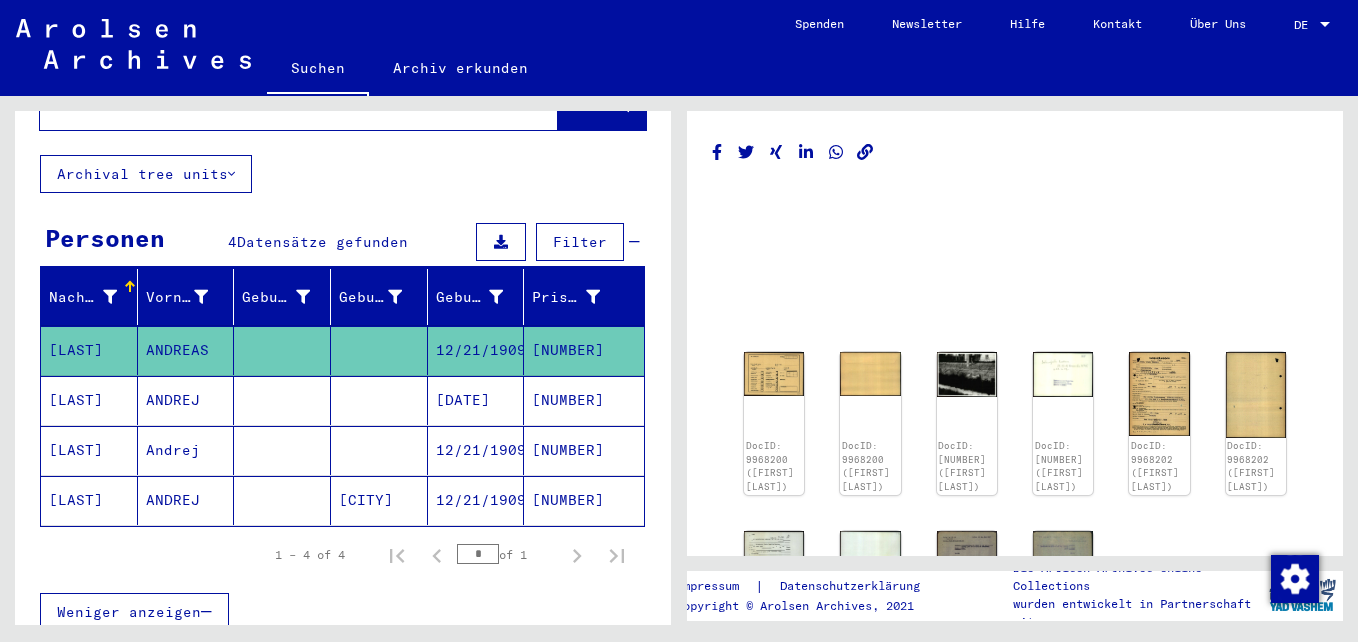 click on "ANDREJ" at bounding box center (186, 450) 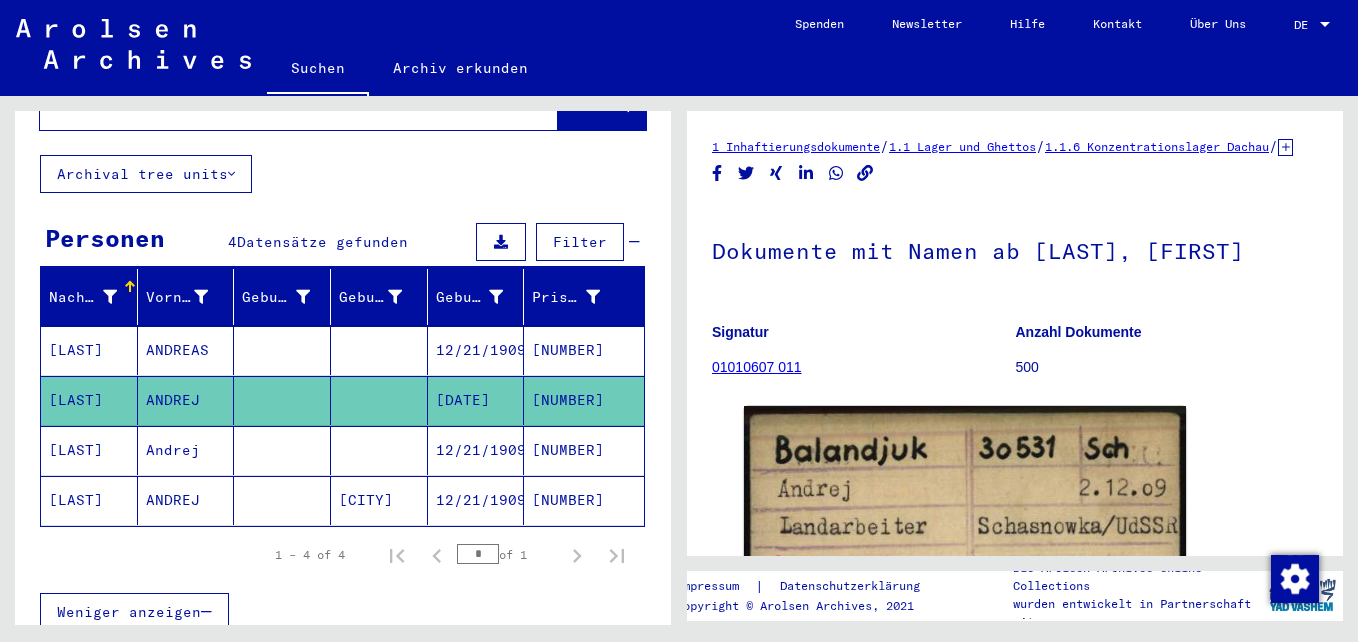 scroll, scrollTop: 0, scrollLeft: 0, axis: both 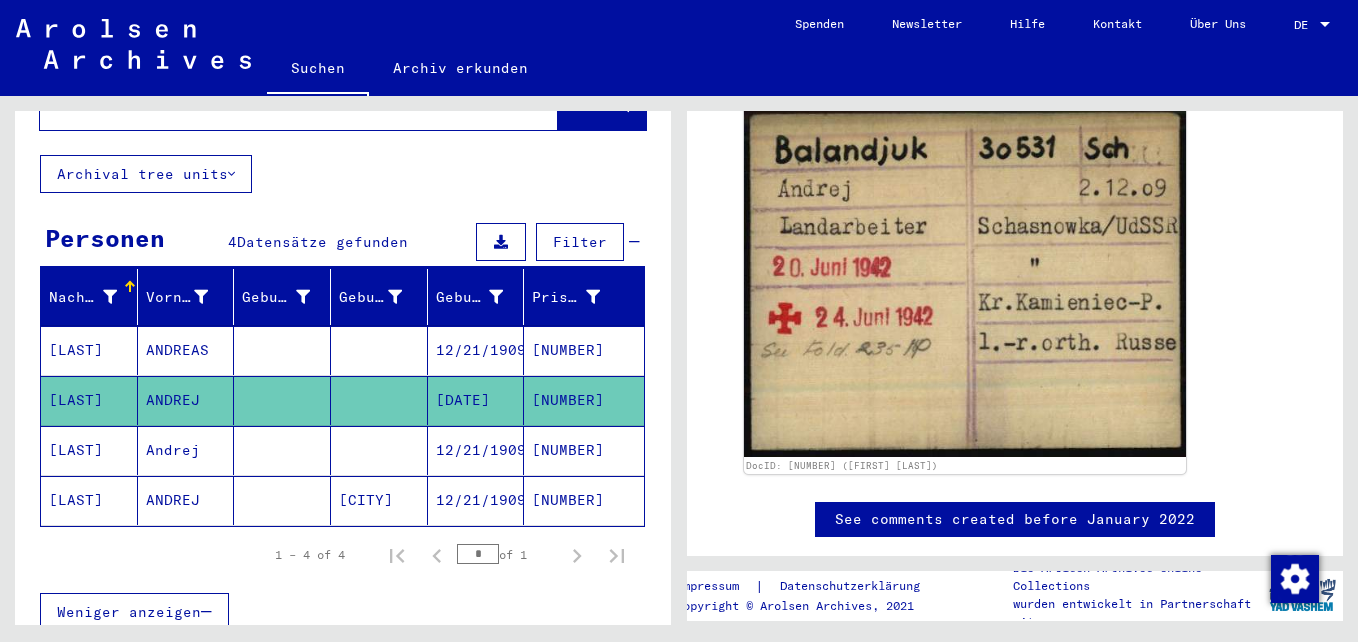 click on "Andrej" at bounding box center (186, 500) 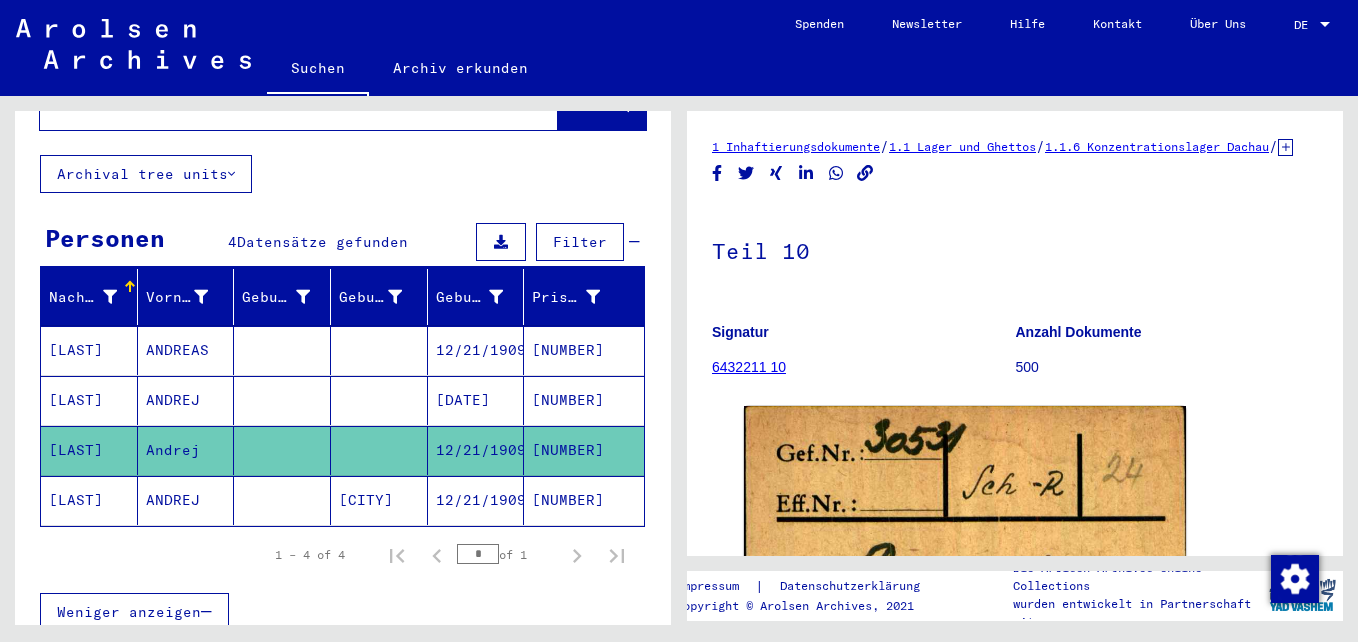 scroll, scrollTop: 0, scrollLeft: 0, axis: both 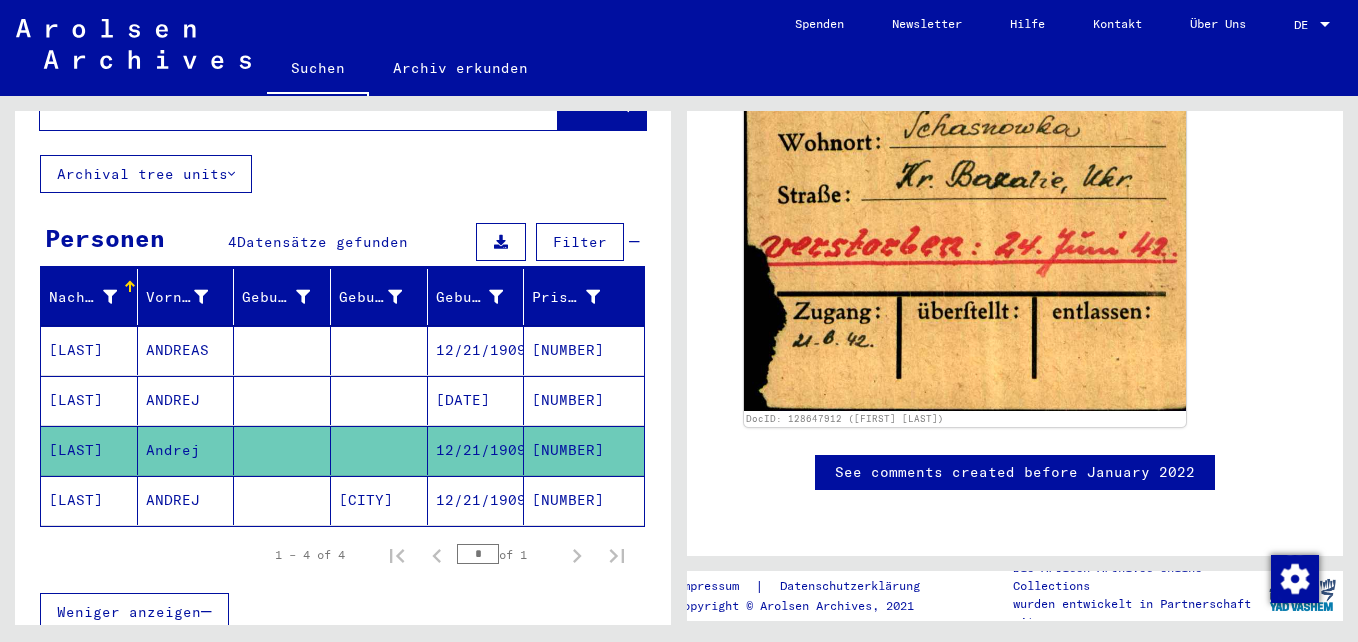 click on "ANDREJ" 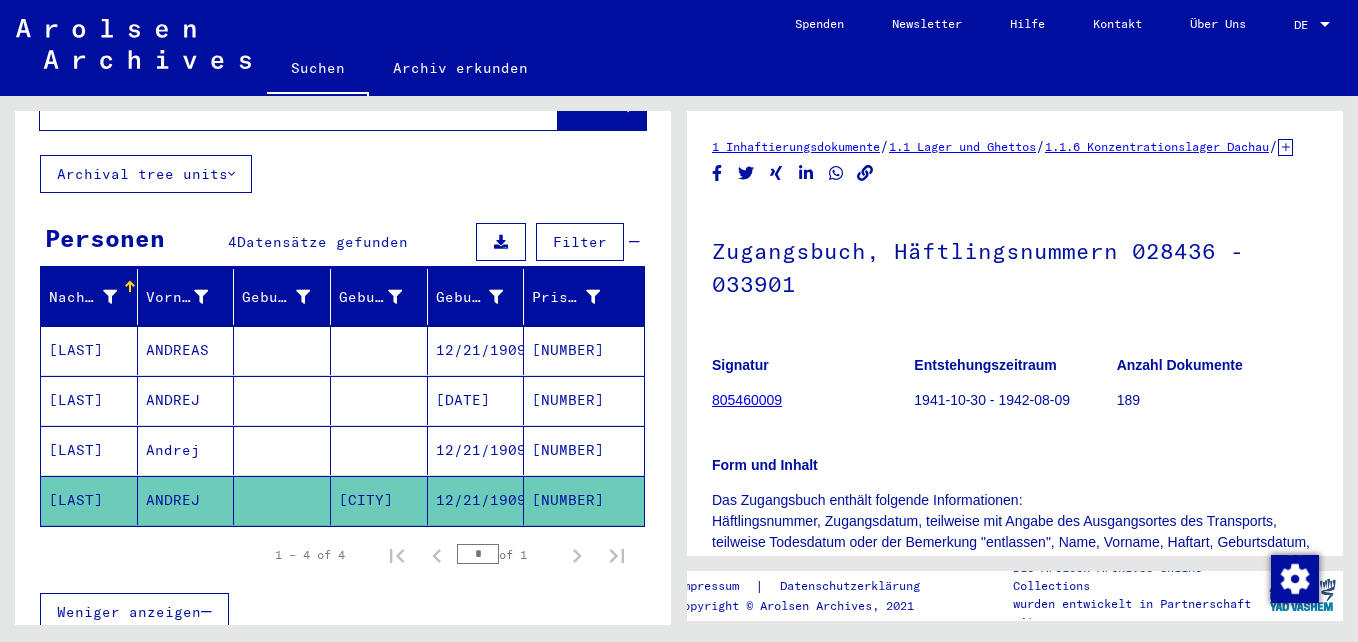 scroll, scrollTop: 0, scrollLeft: 0, axis: both 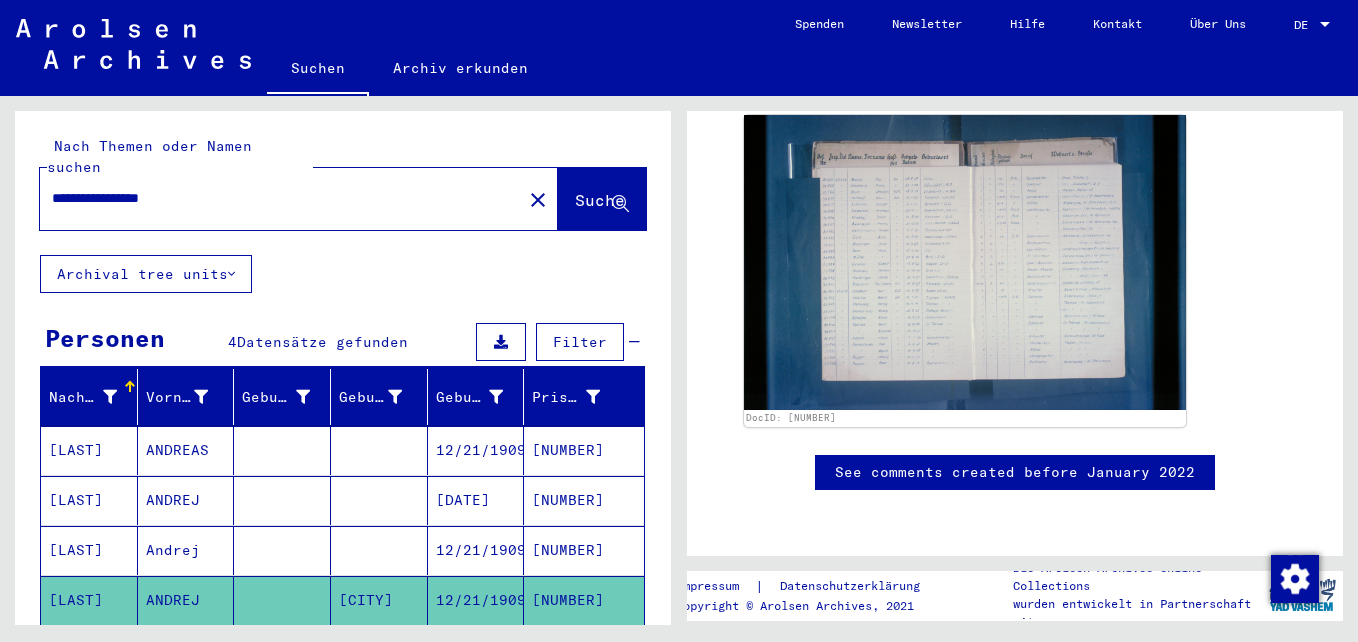 drag, startPoint x: 229, startPoint y: 186, endPoint x: 34, endPoint y: 170, distance: 195.6553 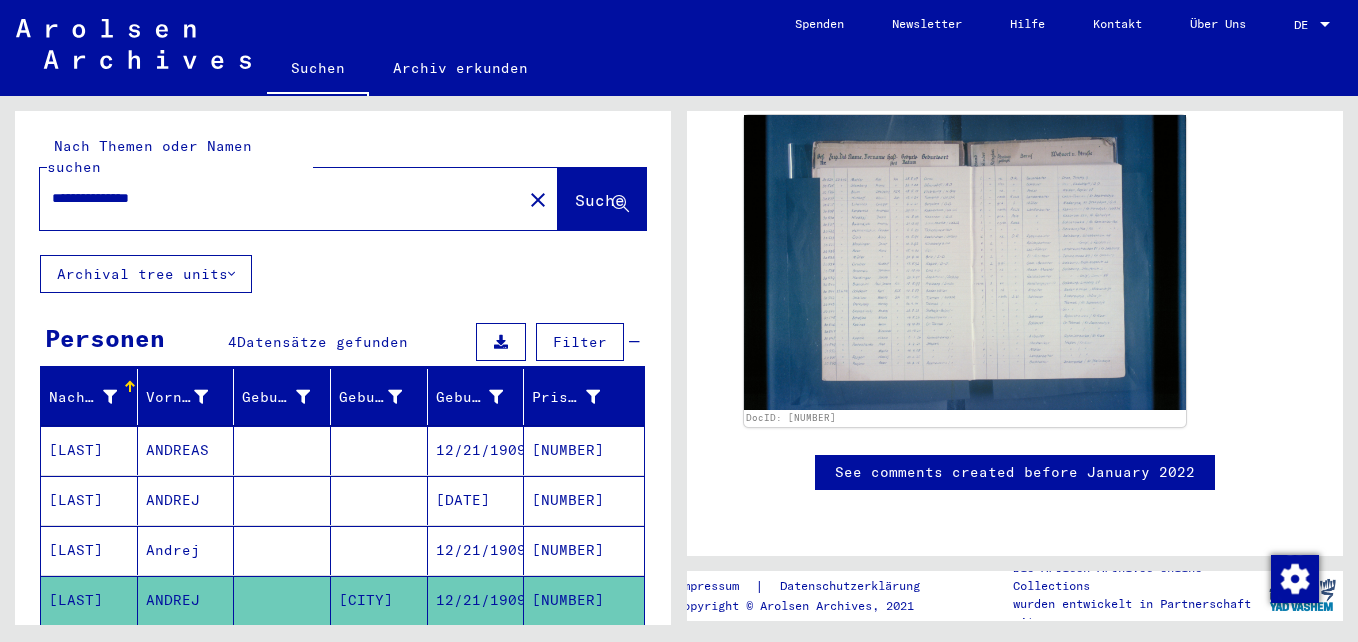 scroll, scrollTop: 0, scrollLeft: 0, axis: both 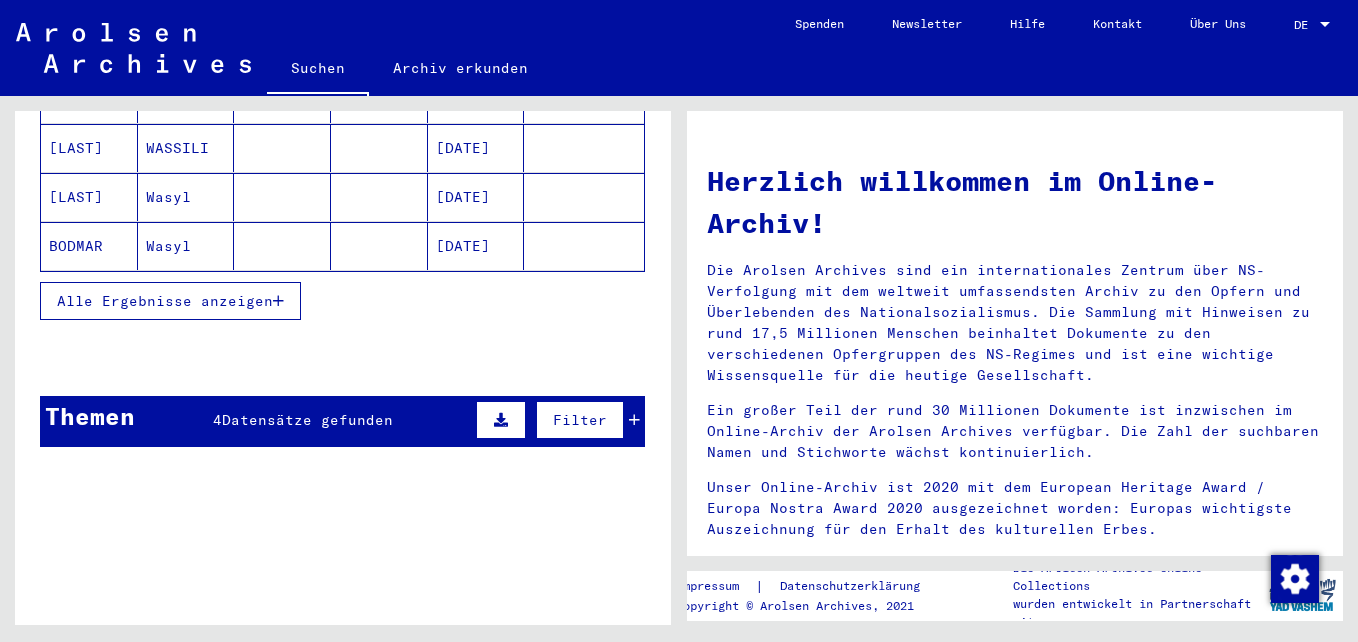click on "Datensätze gefunden" at bounding box center (307, 420) 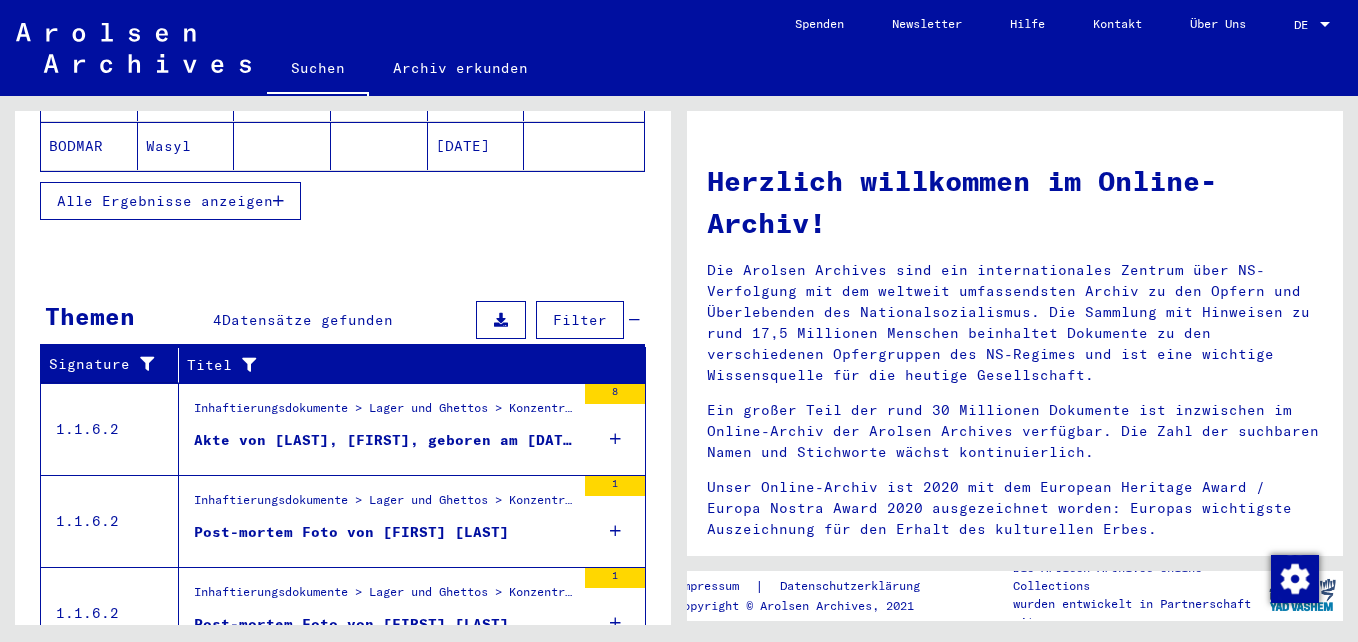 click on "Inhaftierungsdokumente > Lager und Ghettos > Konzentrationslager Dachau > Individuelle Unterlagen Dachau > Individuelle Häftlings Unterlagen - KL Dachau > Akten mit Namen ab [LAST]" at bounding box center (384, 413) 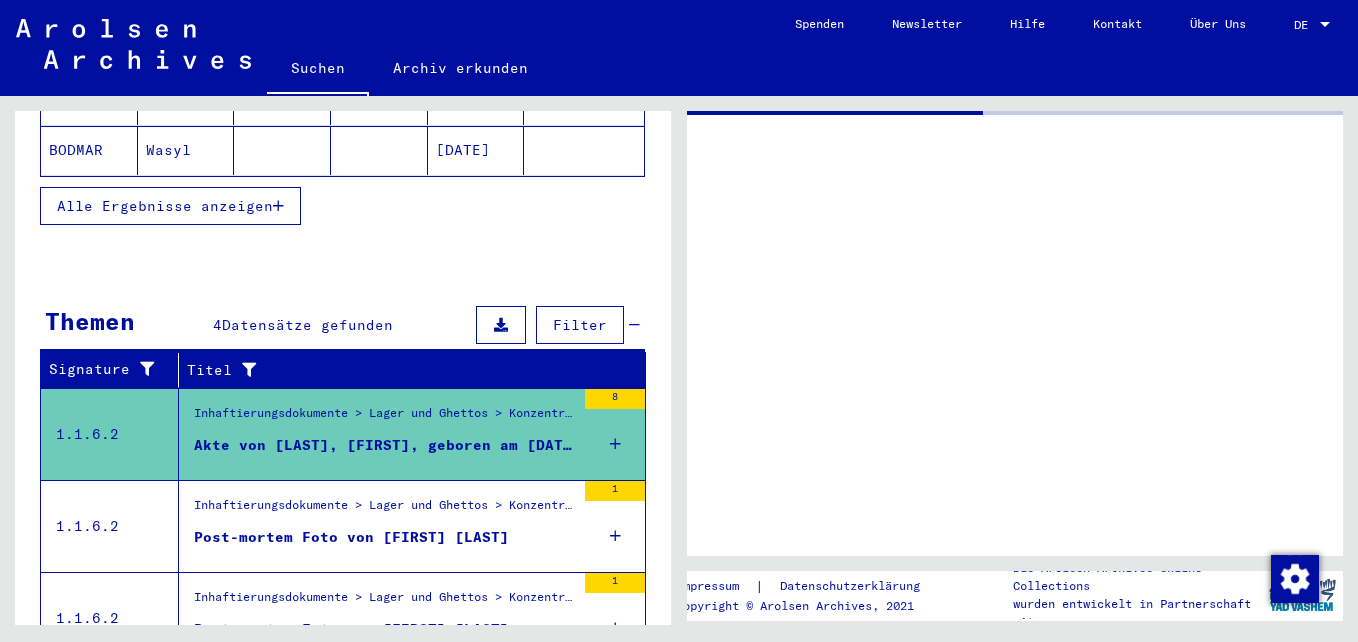 scroll, scrollTop: 360, scrollLeft: 0, axis: vertical 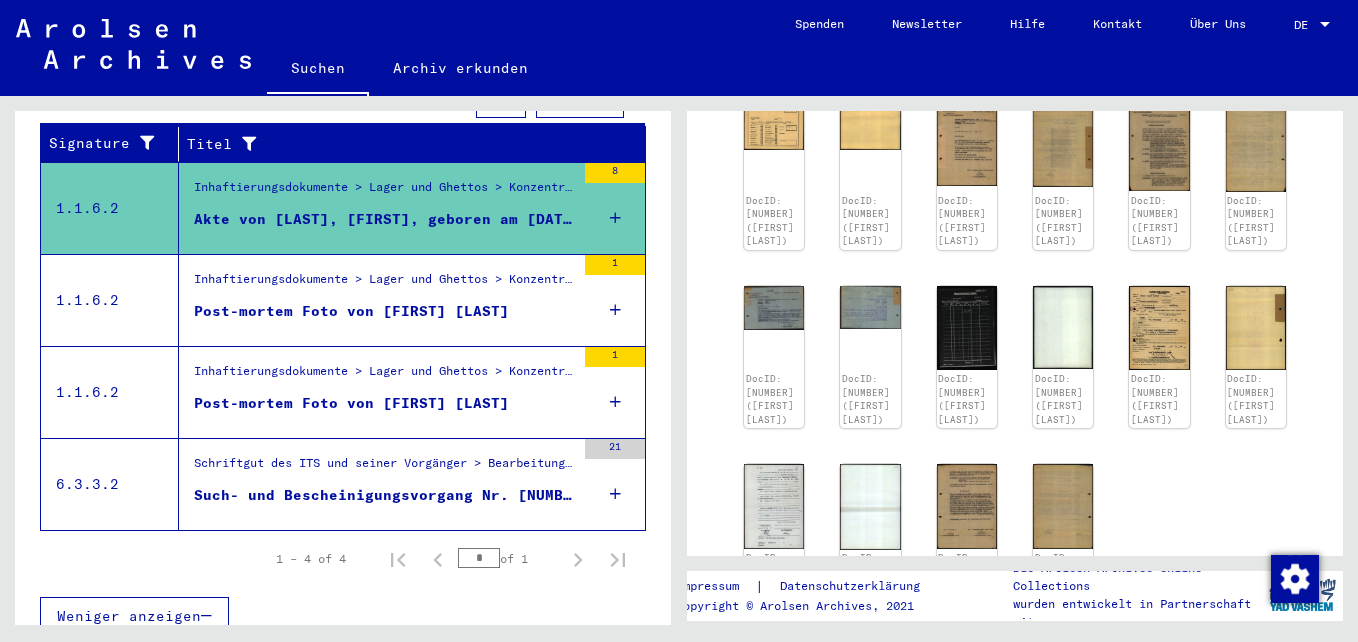 click on "Post-mortem Foto von [FIRST] [LAST]" at bounding box center [351, 403] 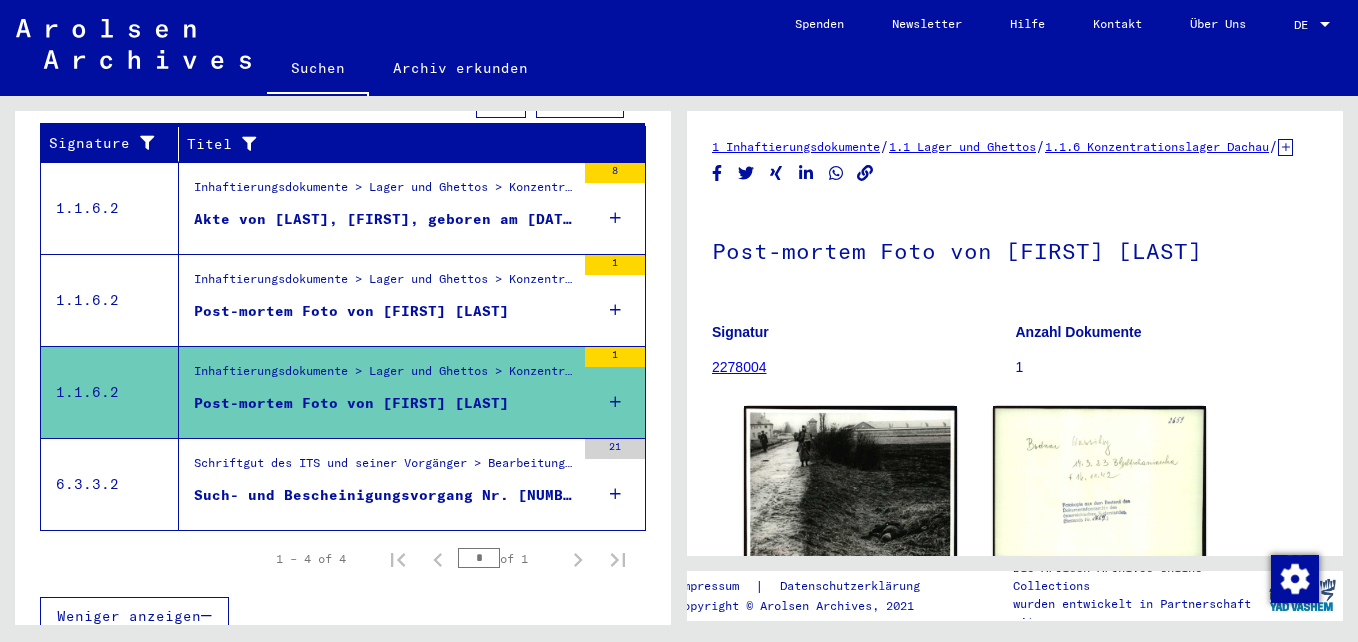 scroll, scrollTop: 0, scrollLeft: 0, axis: both 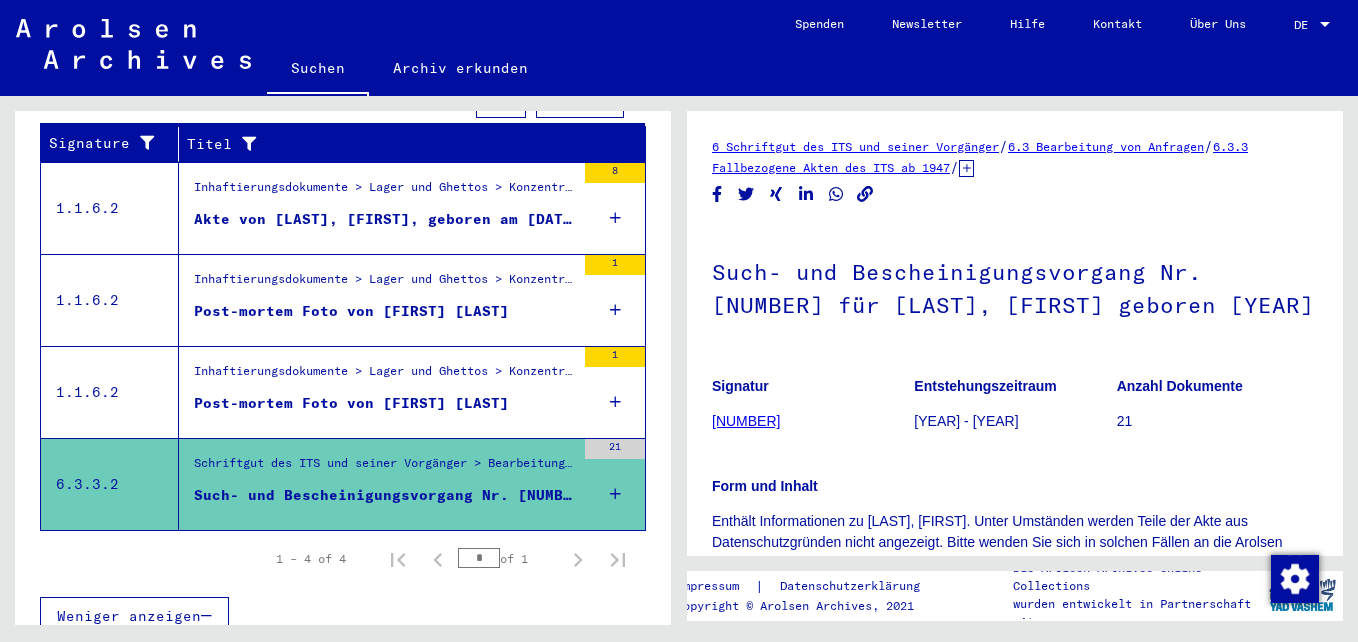 click on "Post-mortem Foto von [FIRST] [LAST]" at bounding box center [351, 311] 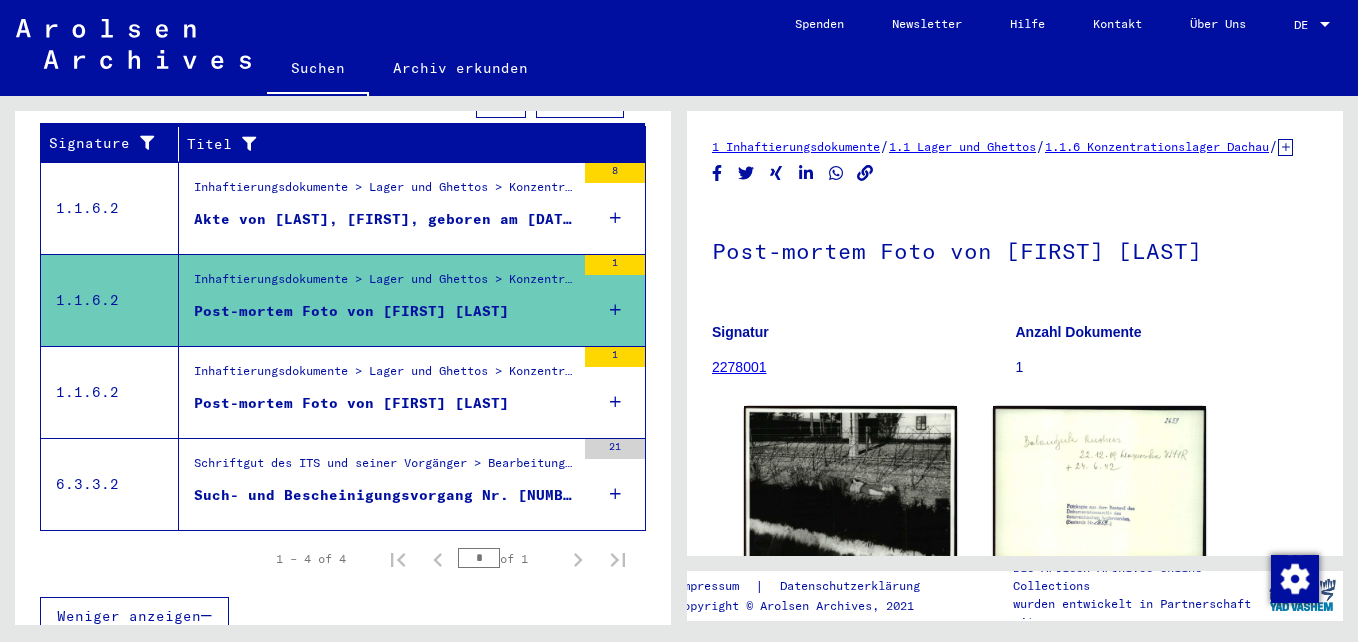 scroll, scrollTop: 0, scrollLeft: 0, axis: both 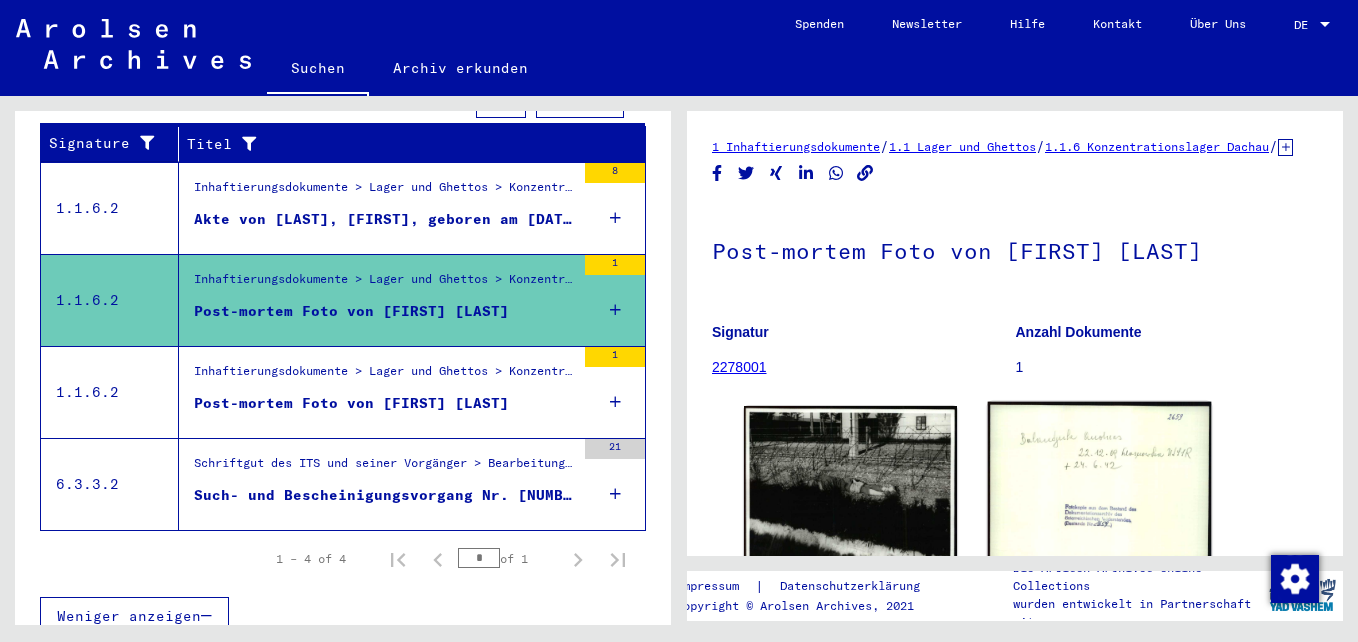 click 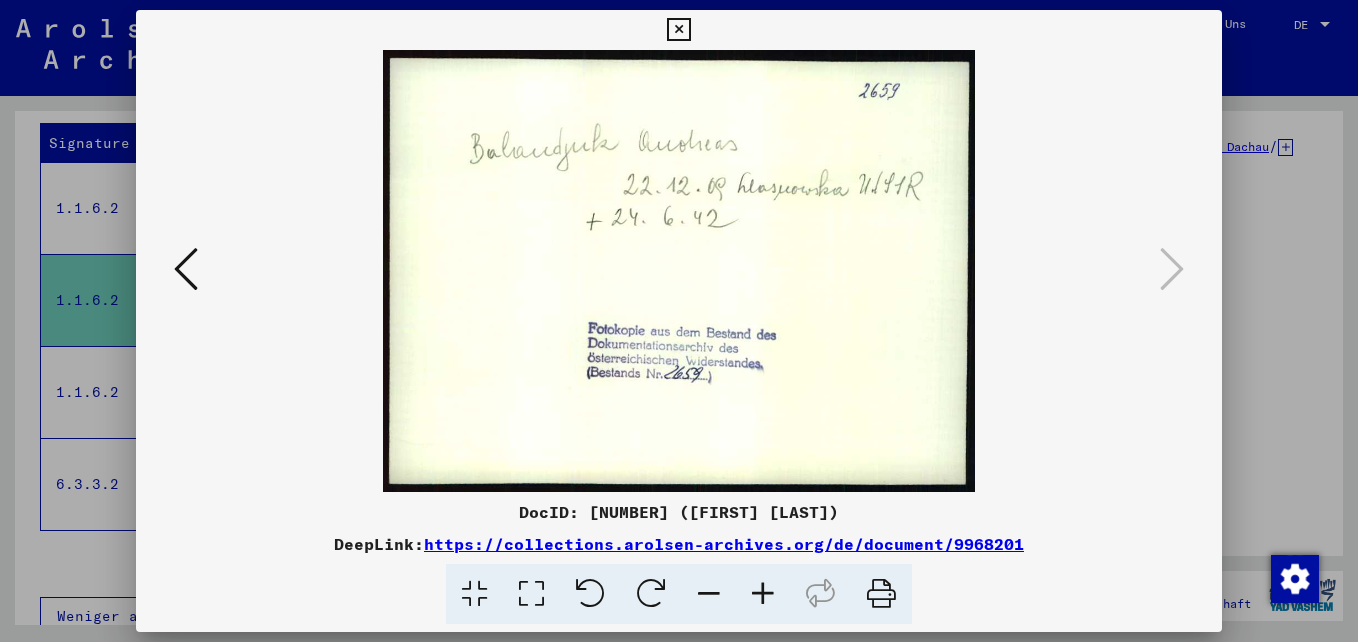 click at bounding box center (678, 30) 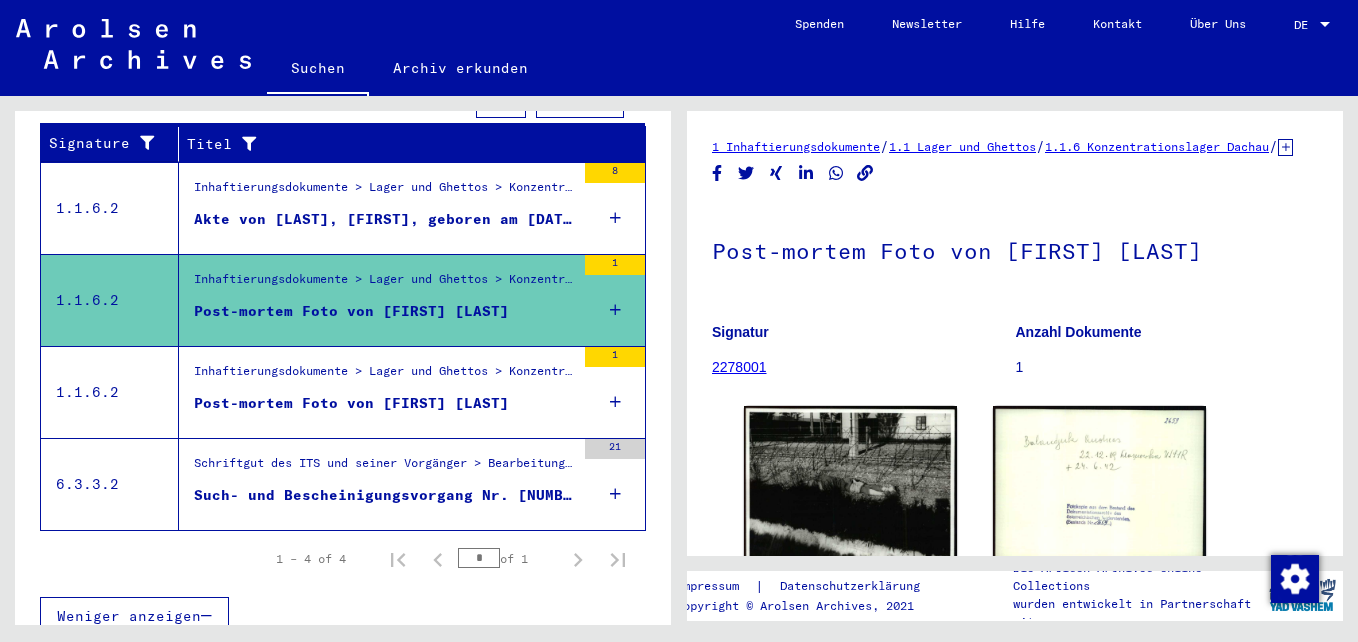 click on "Akte von [LAST], [FIRST], geboren am [DATE]" at bounding box center [384, 224] 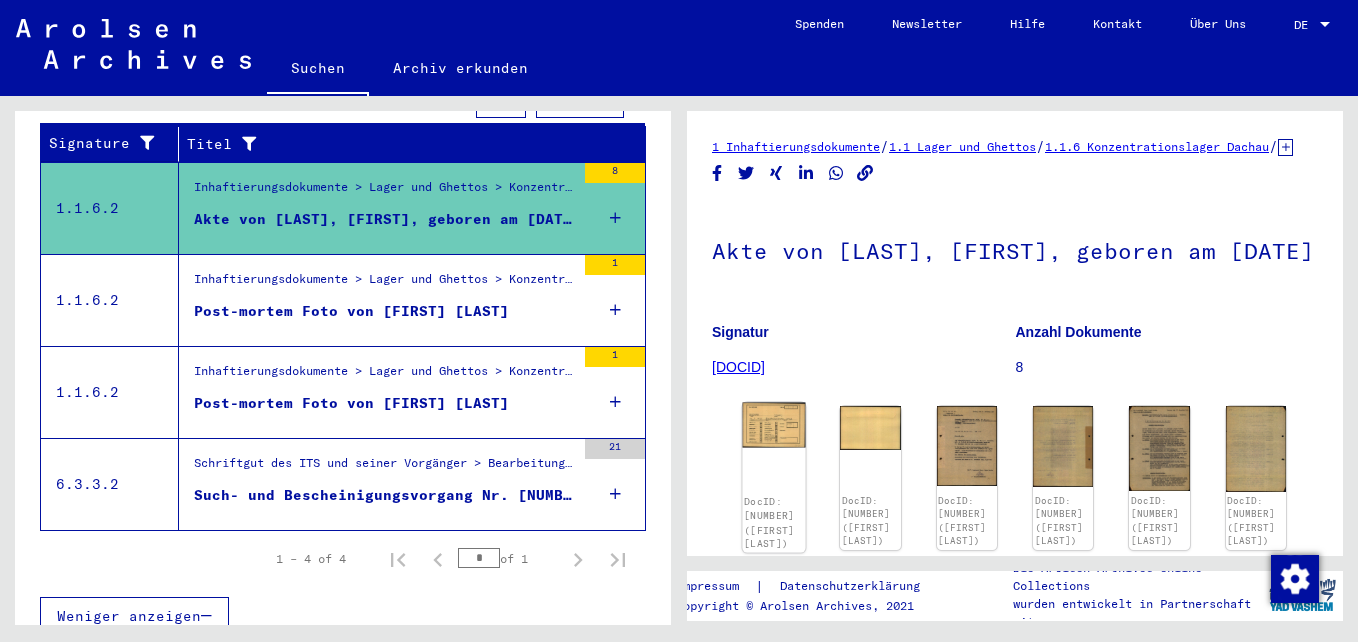 scroll, scrollTop: 0, scrollLeft: 0, axis: both 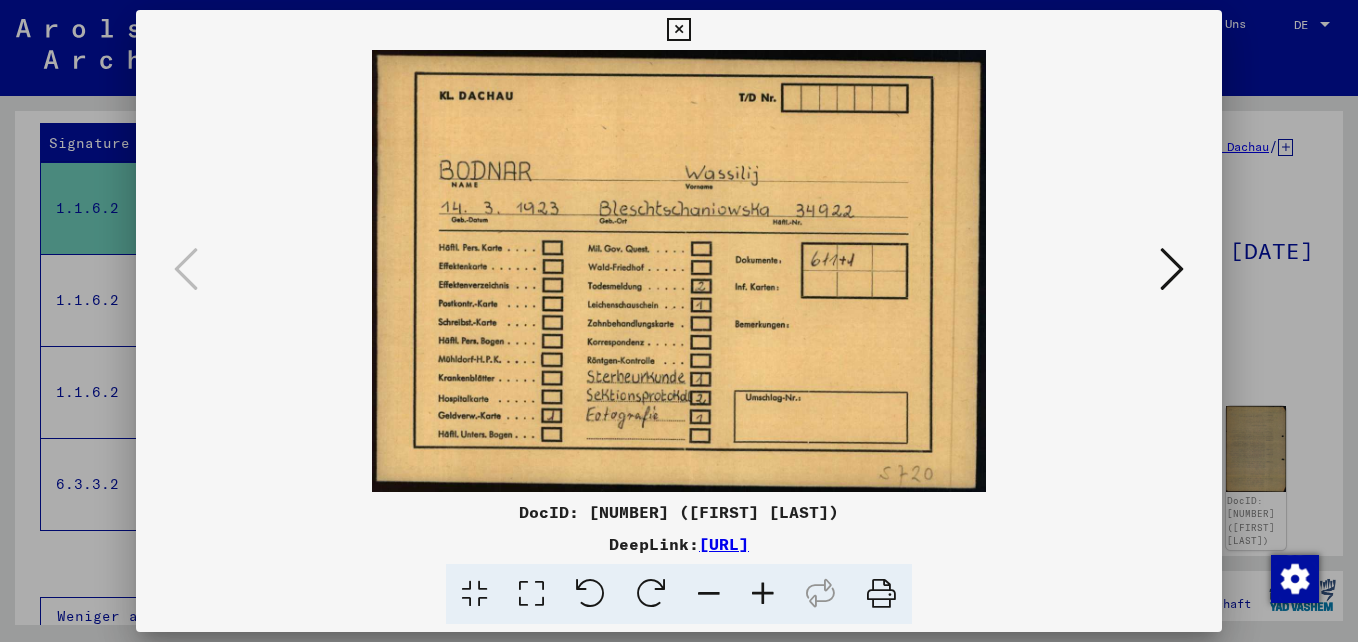 click at bounding box center (678, 30) 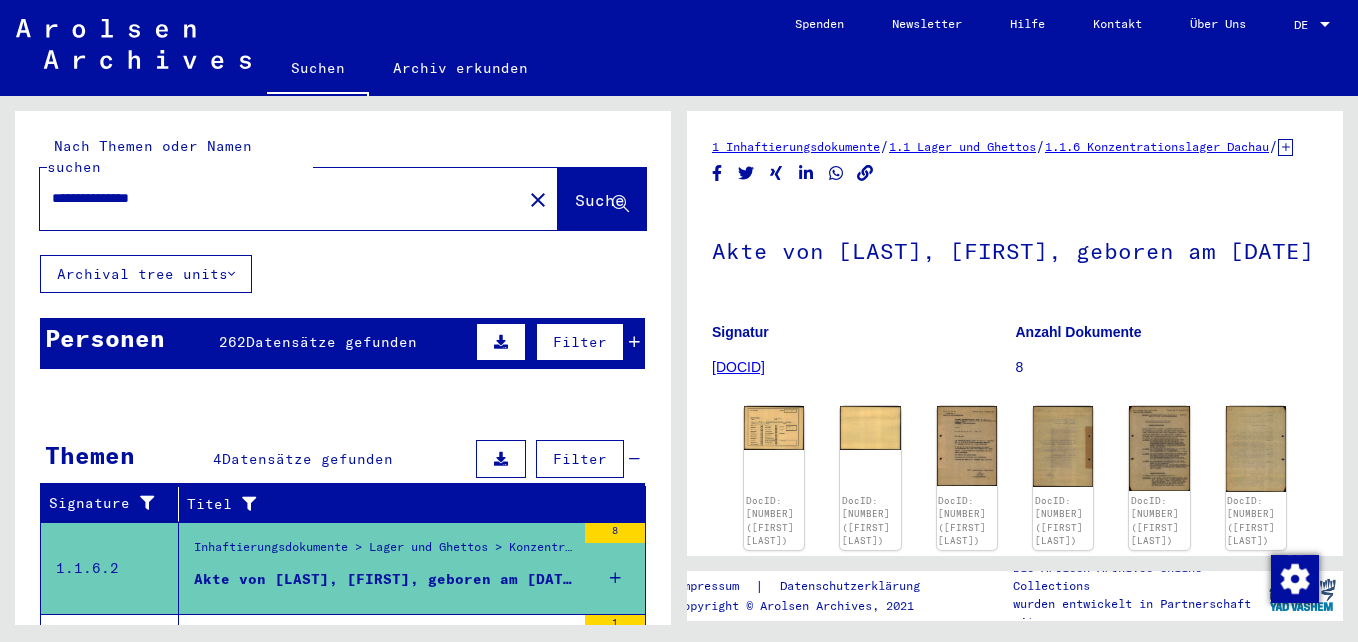 click on "Personen [NUMBER] Datensätze gefunden Filter" at bounding box center [342, 343] 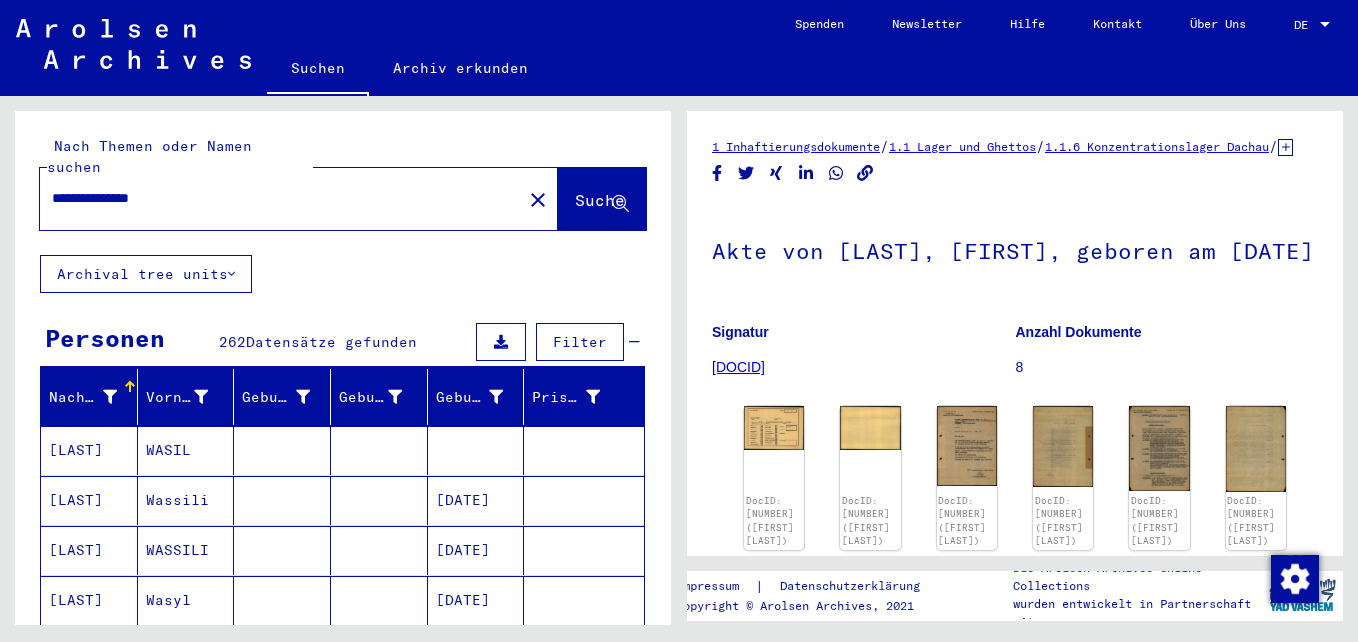drag, startPoint x: 192, startPoint y: 173, endPoint x: 55, endPoint y: 185, distance: 137.52454 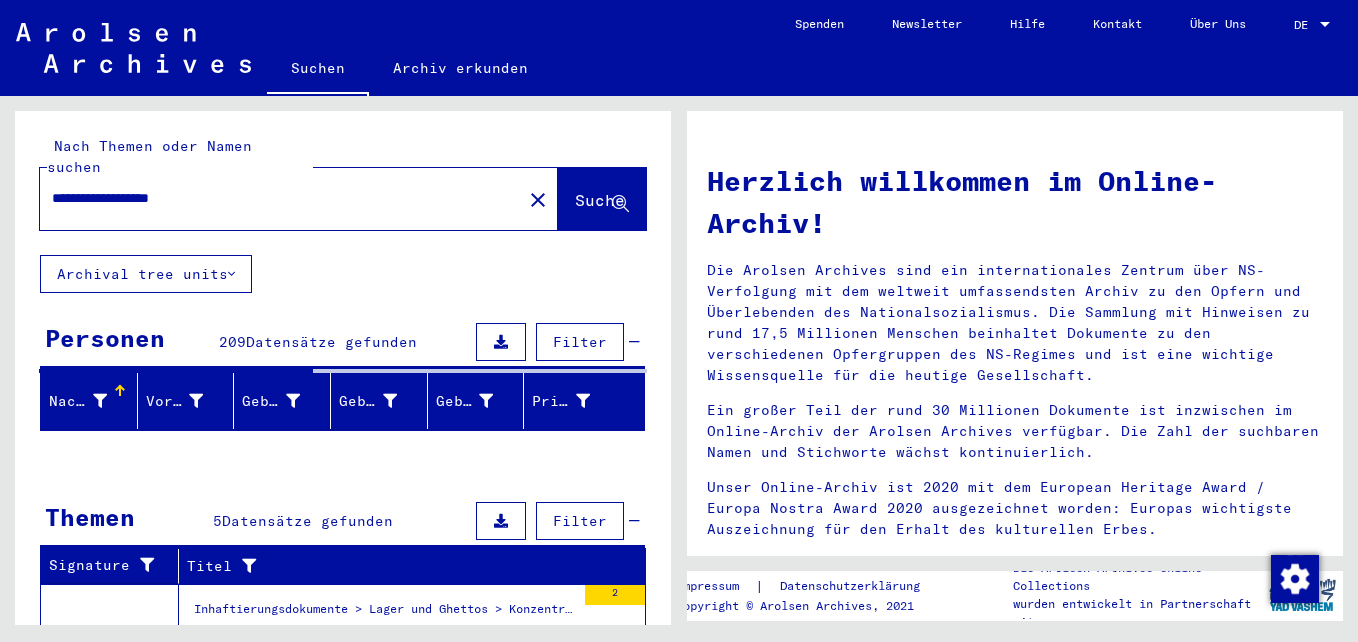 scroll, scrollTop: 100, scrollLeft: 0, axis: vertical 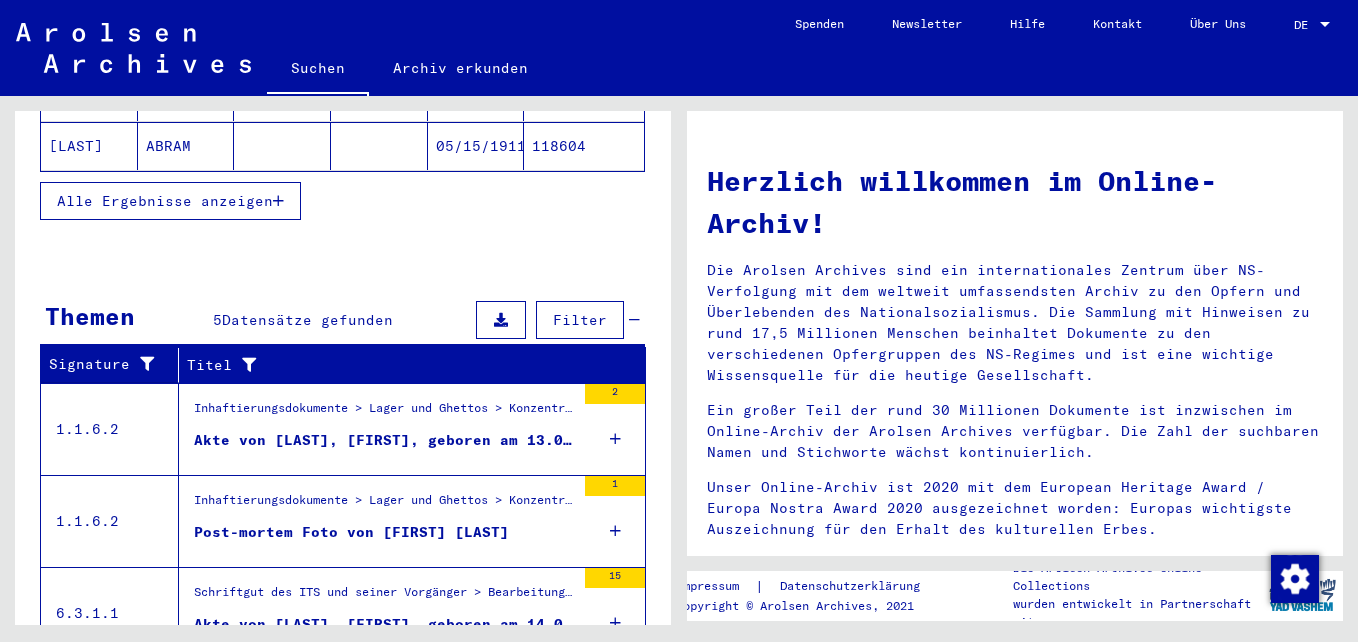 click on "Inhaftierungsdokumente > Lager und Ghettos > Konzentrationslager Dachau > Individuelle Unterlagen Dachau > Individuelle Häftlings Unterlagen - KL Dachau > Akten mit Namen ab BONDARENKO" at bounding box center (384, 414) 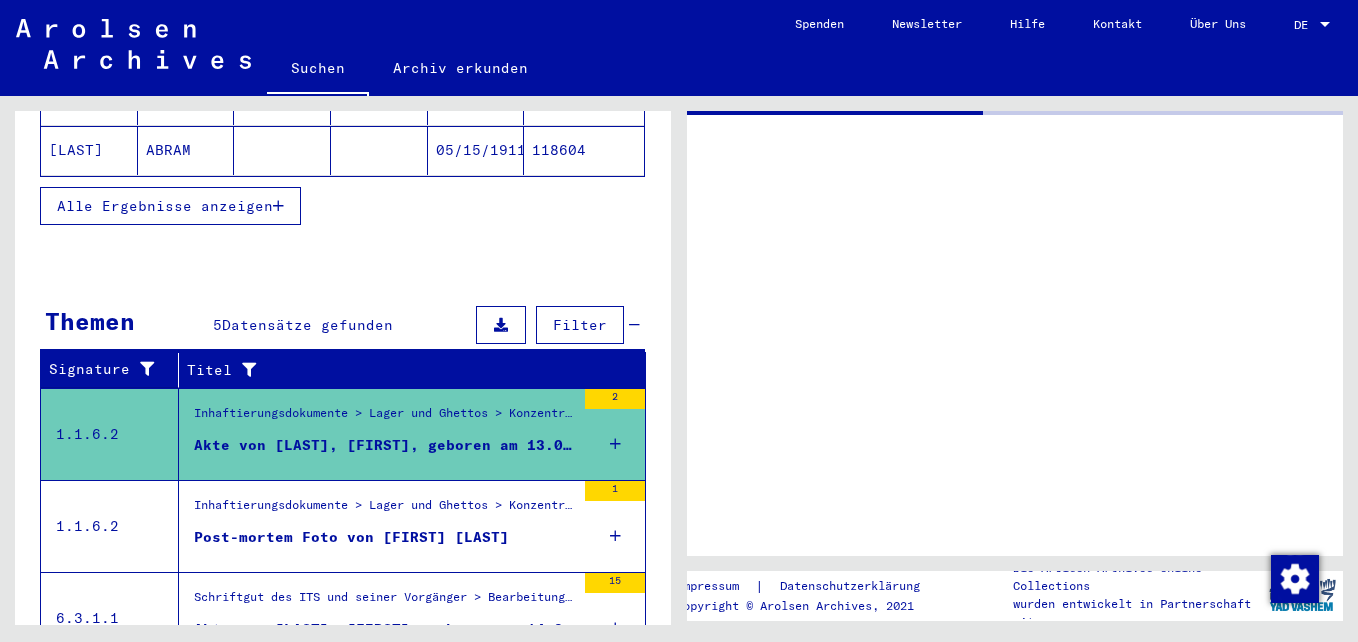 scroll, scrollTop: 452, scrollLeft: 0, axis: vertical 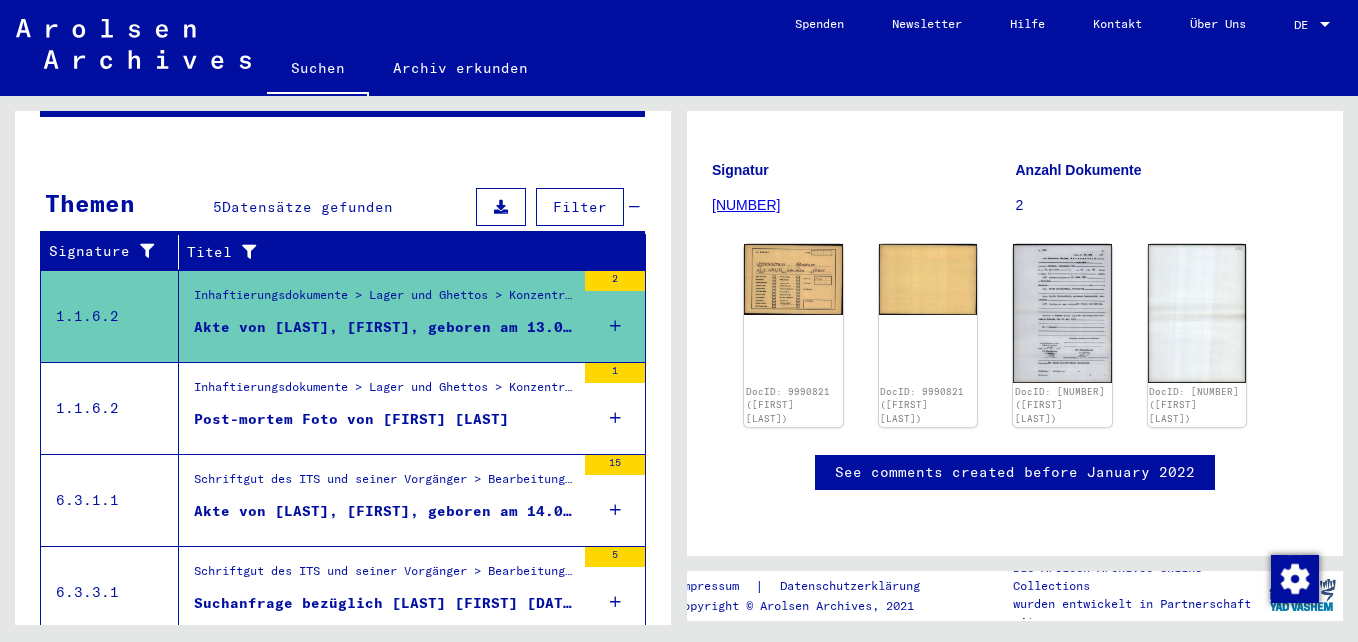 click on "Inhaftierungsdokumente > Lager und Ghettos > Konzentrationslager Dachau > Individuelle Unterlagen Dachau > Fotografien welche im KL Dachau von sogenannten Selbstmördern aufgenommen      wurden" at bounding box center (384, 392) 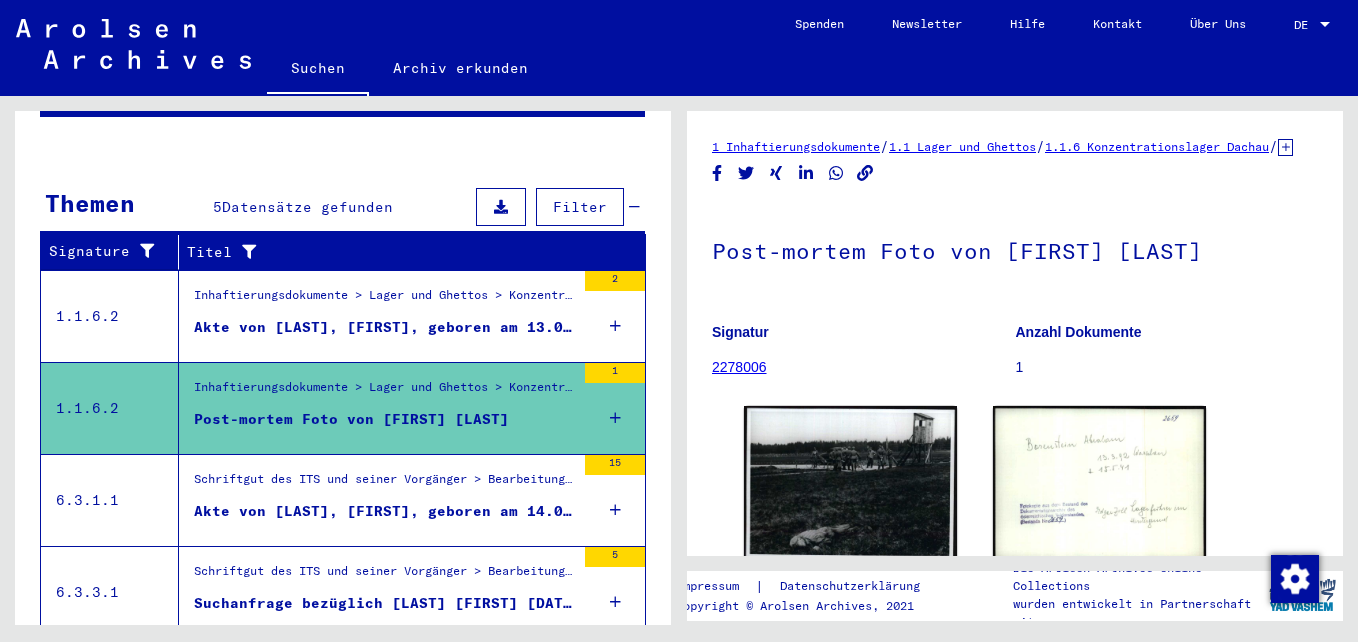 scroll, scrollTop: 0, scrollLeft: 0, axis: both 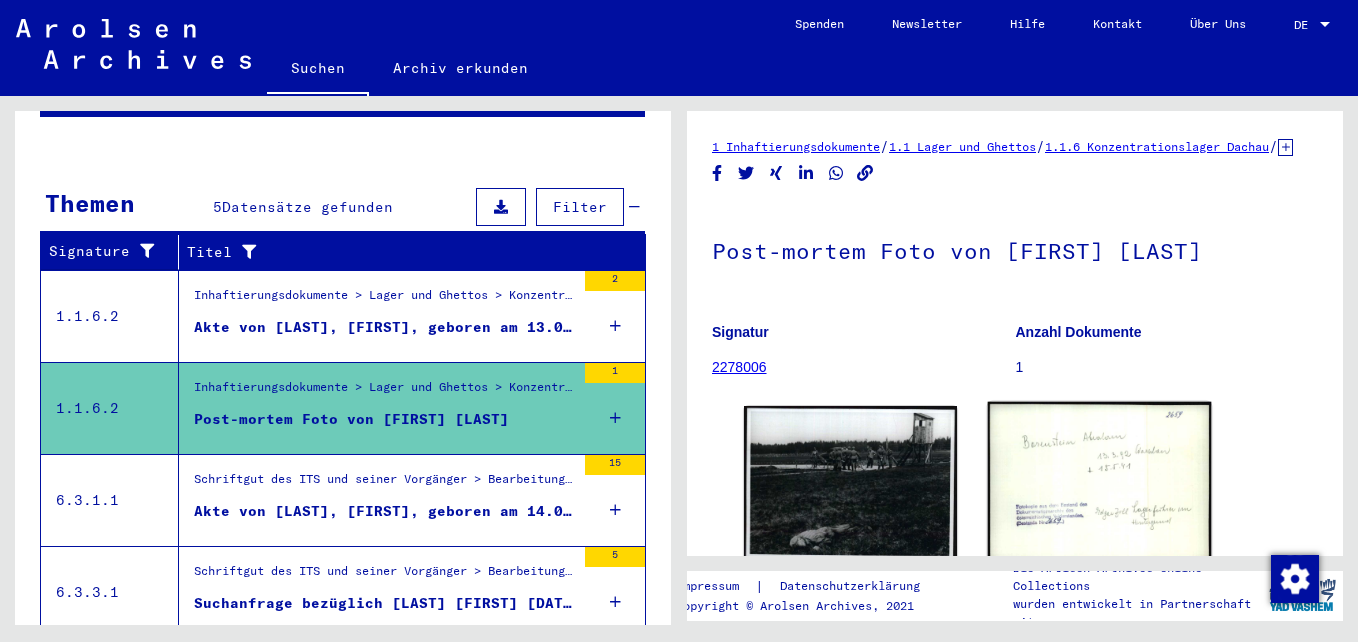 click 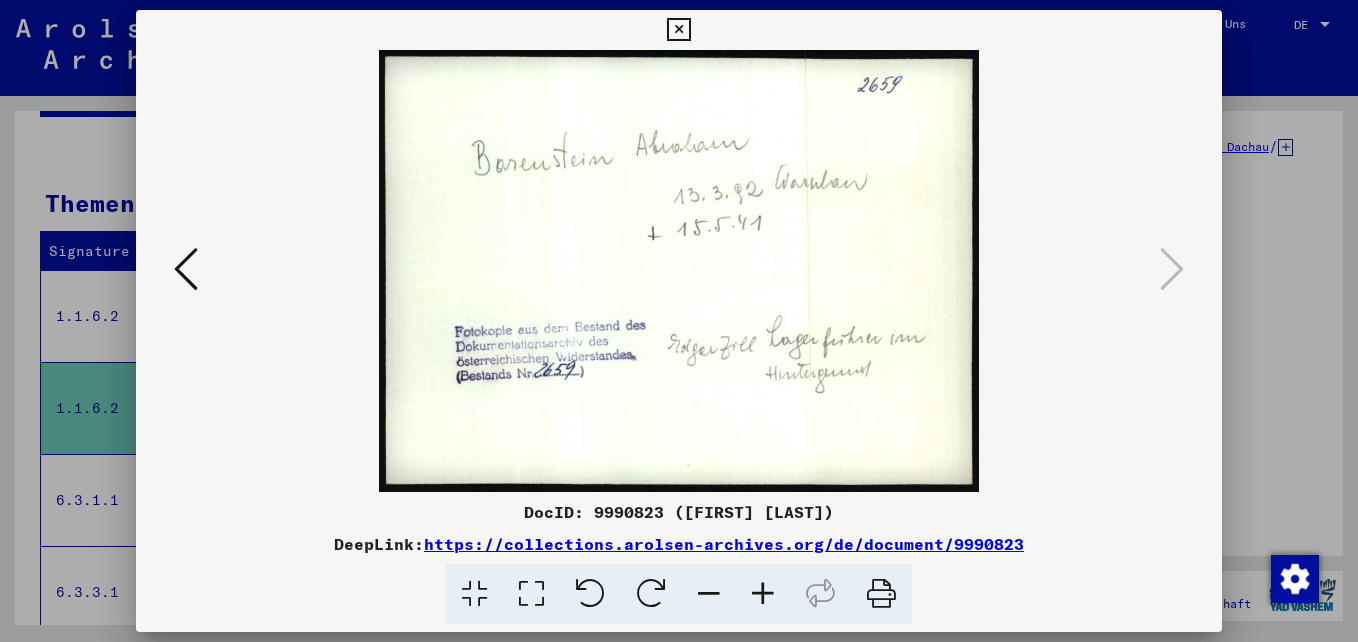 click at bounding box center (678, 30) 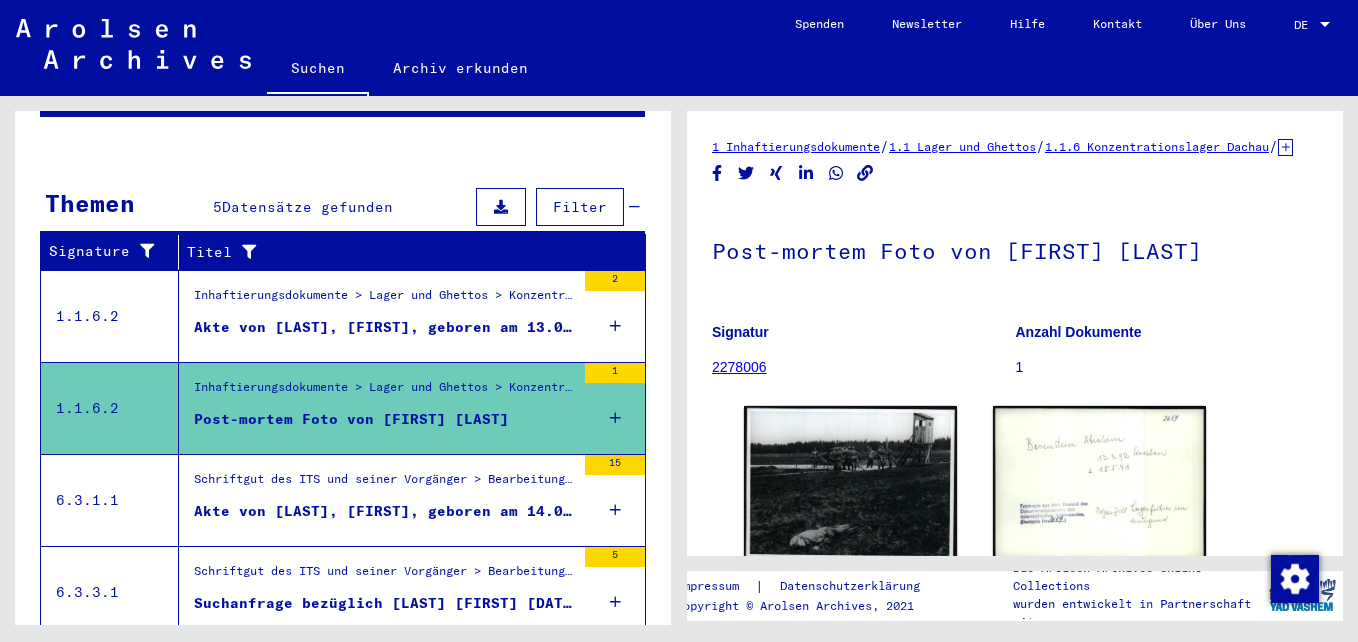 click on "Akte von [LAST], [FIRST], geboren am 13.03.1892" at bounding box center (384, 327) 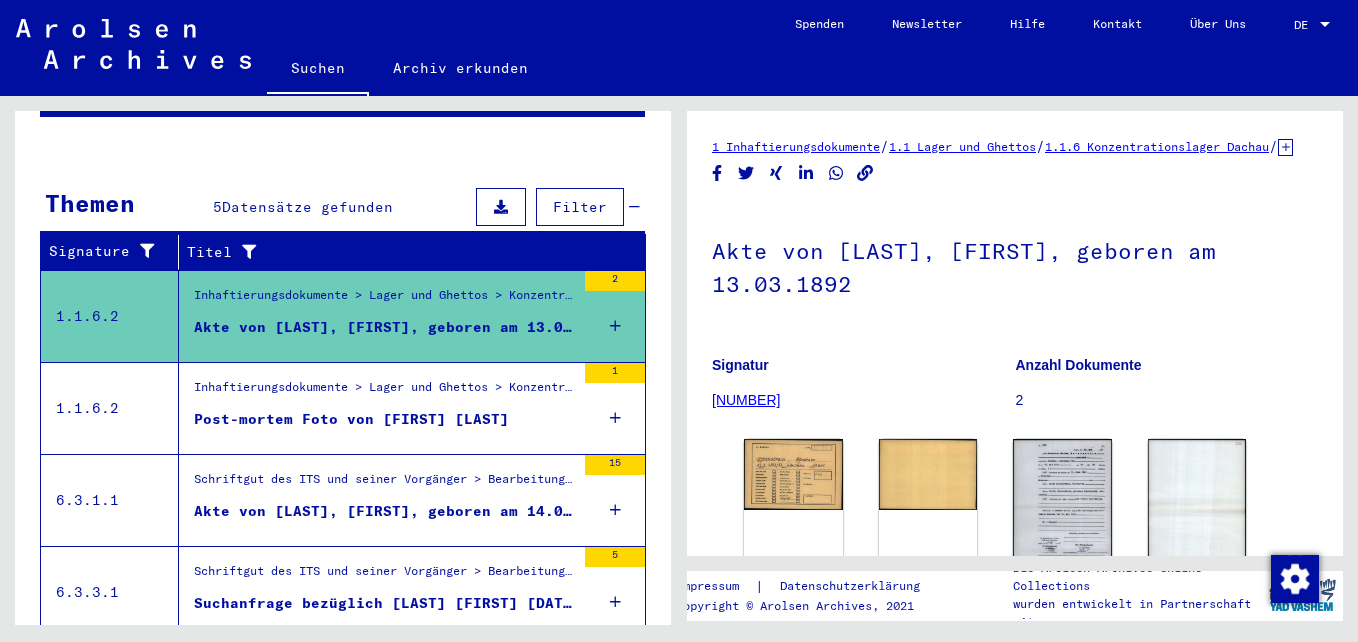 scroll, scrollTop: 0, scrollLeft: 0, axis: both 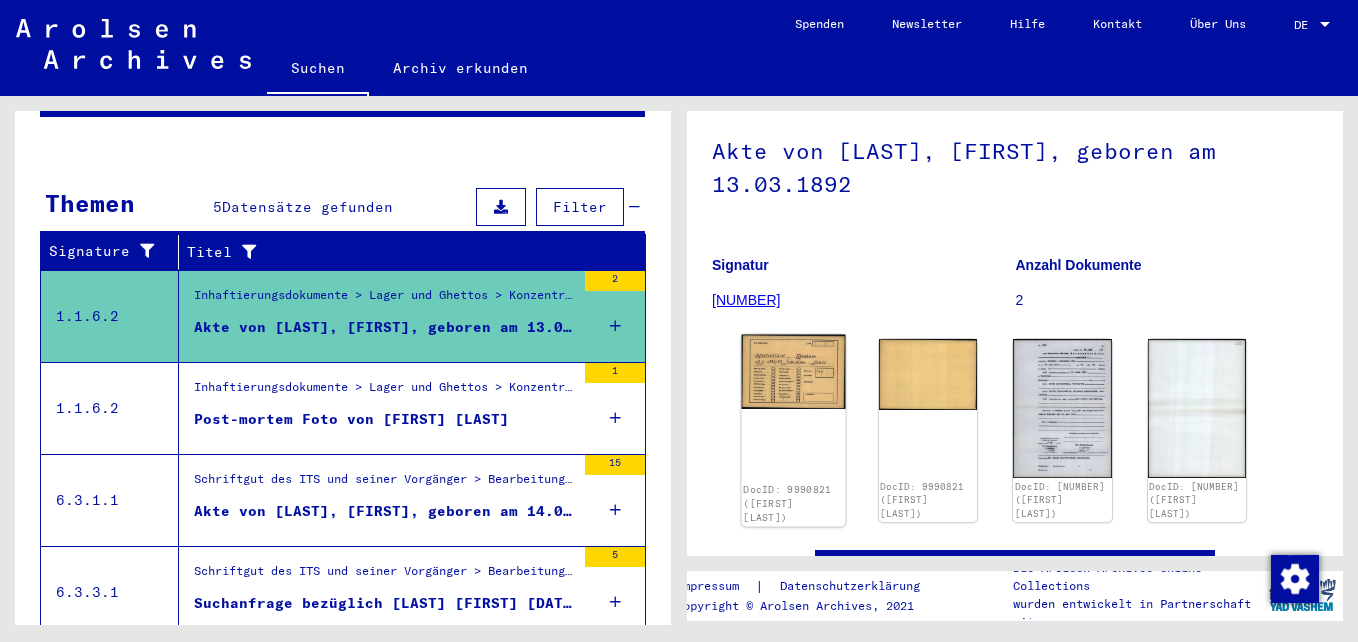 click 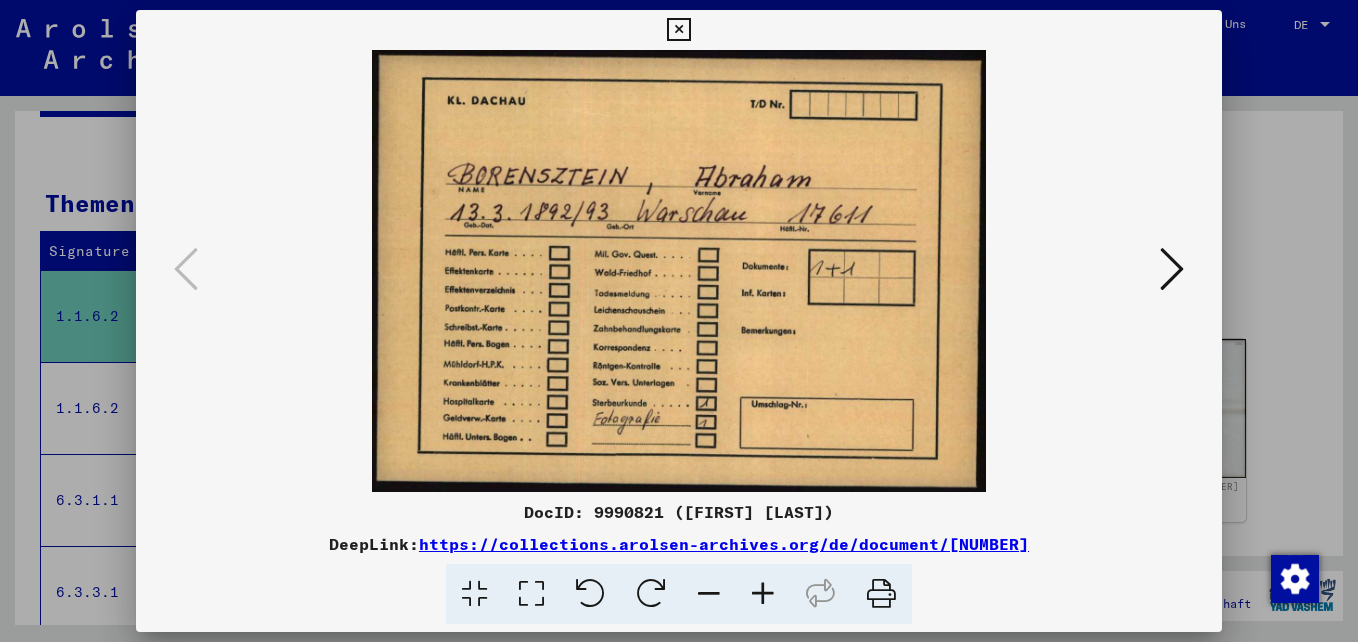 click at bounding box center [1172, 269] 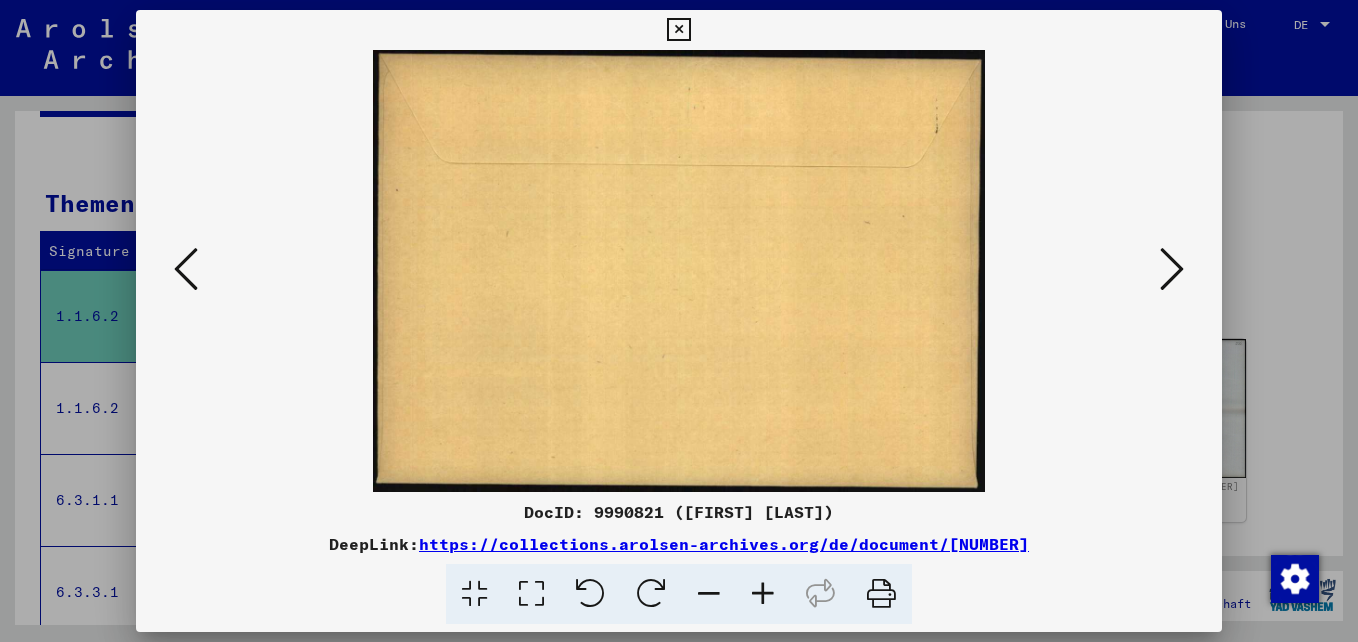 click at bounding box center [1172, 269] 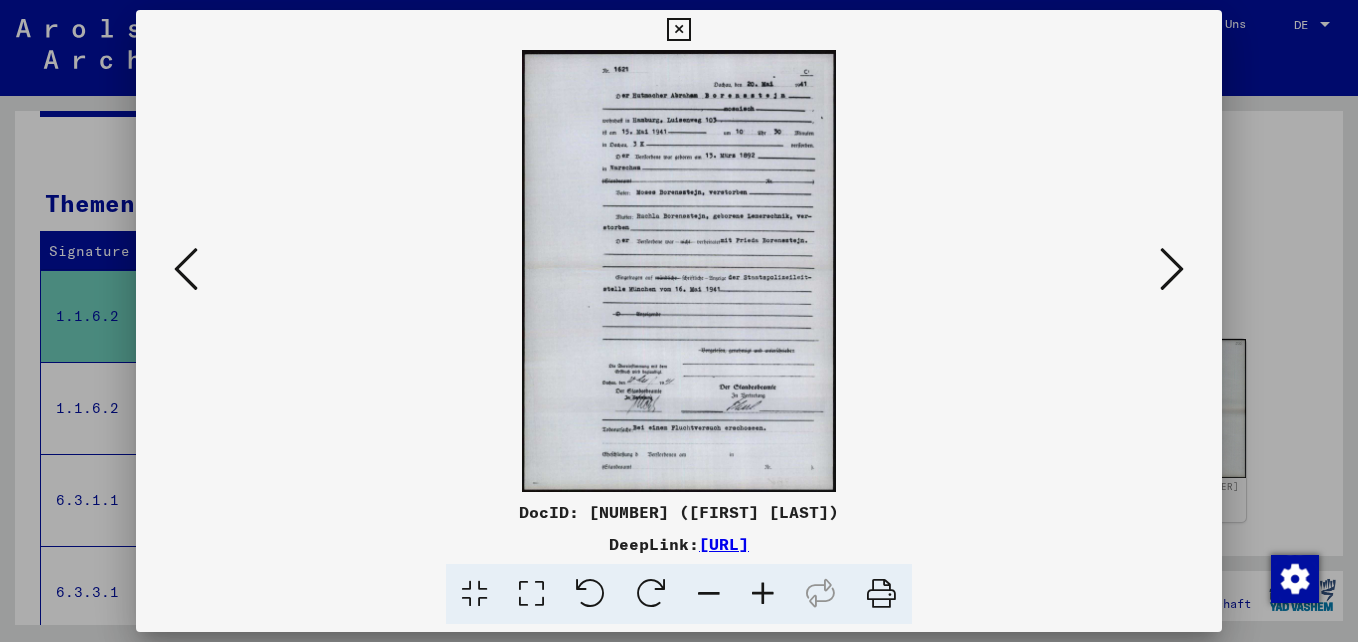 click at bounding box center [763, 594] 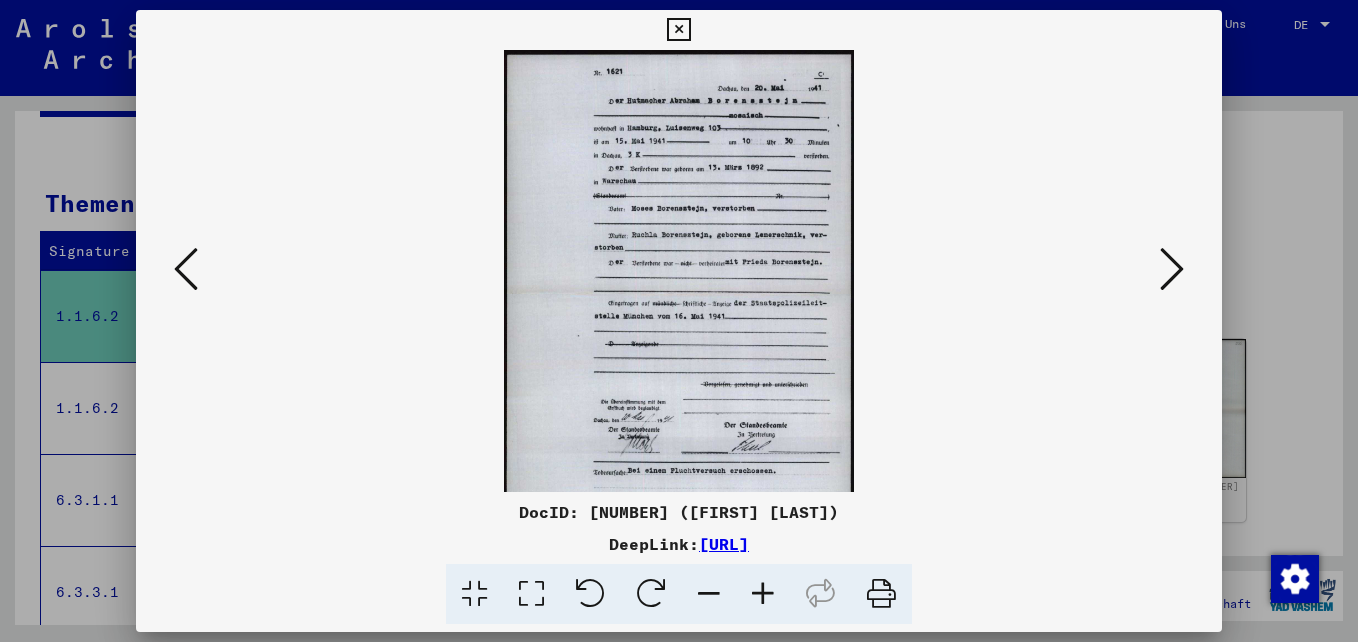 click at bounding box center (763, 594) 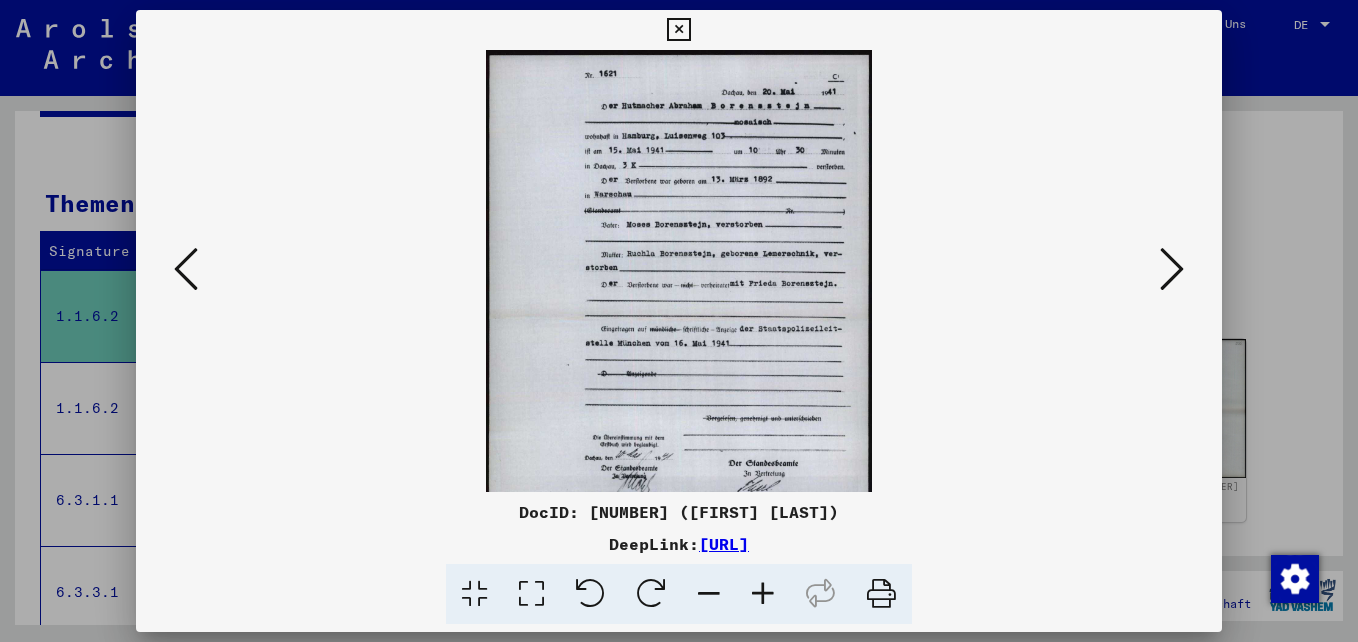 click at bounding box center [763, 594] 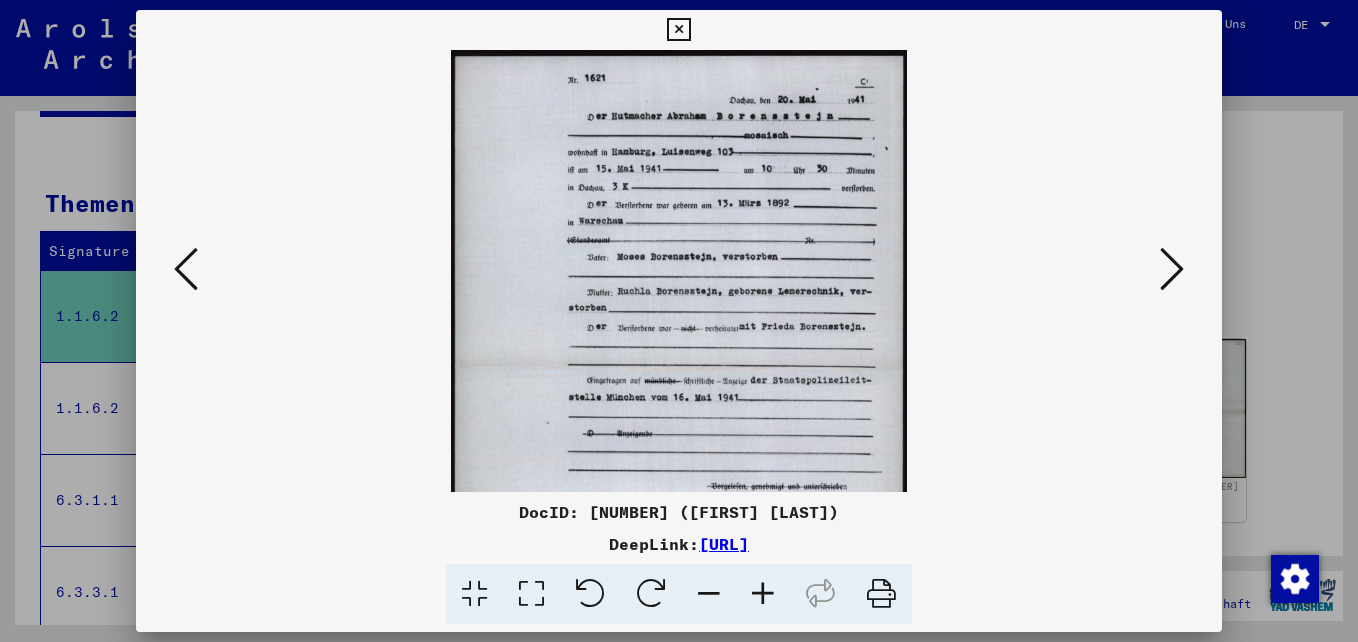 click at bounding box center [763, 594] 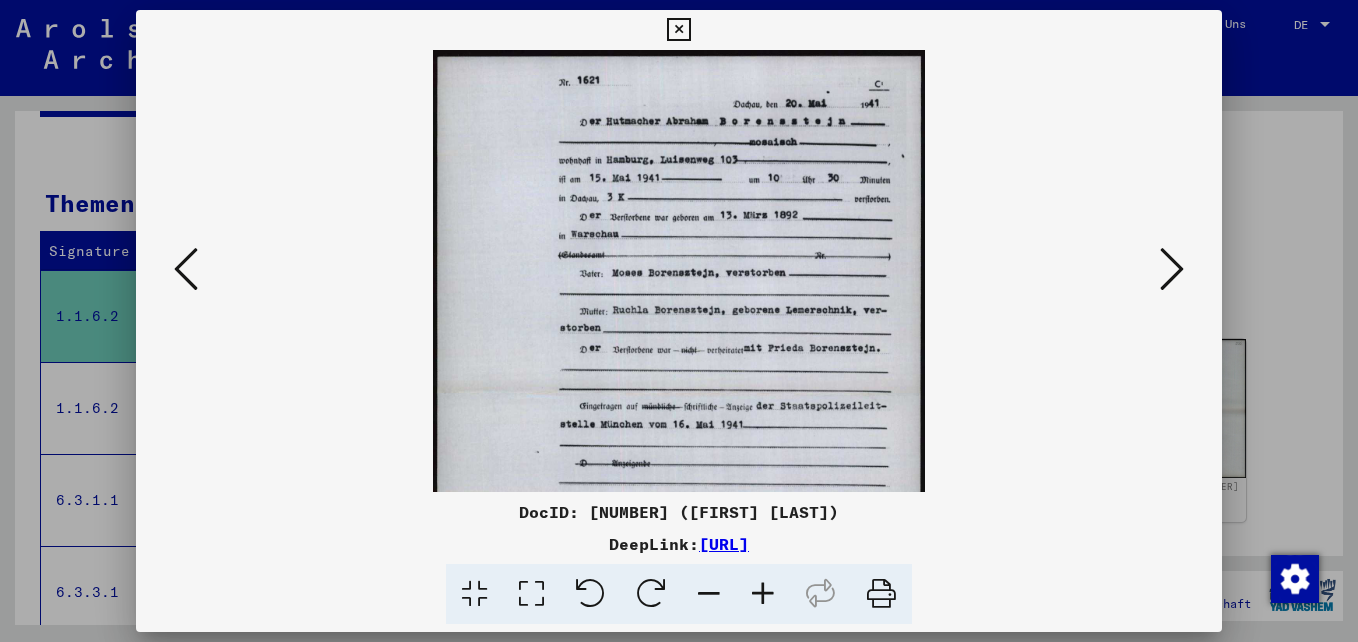 click at bounding box center [763, 594] 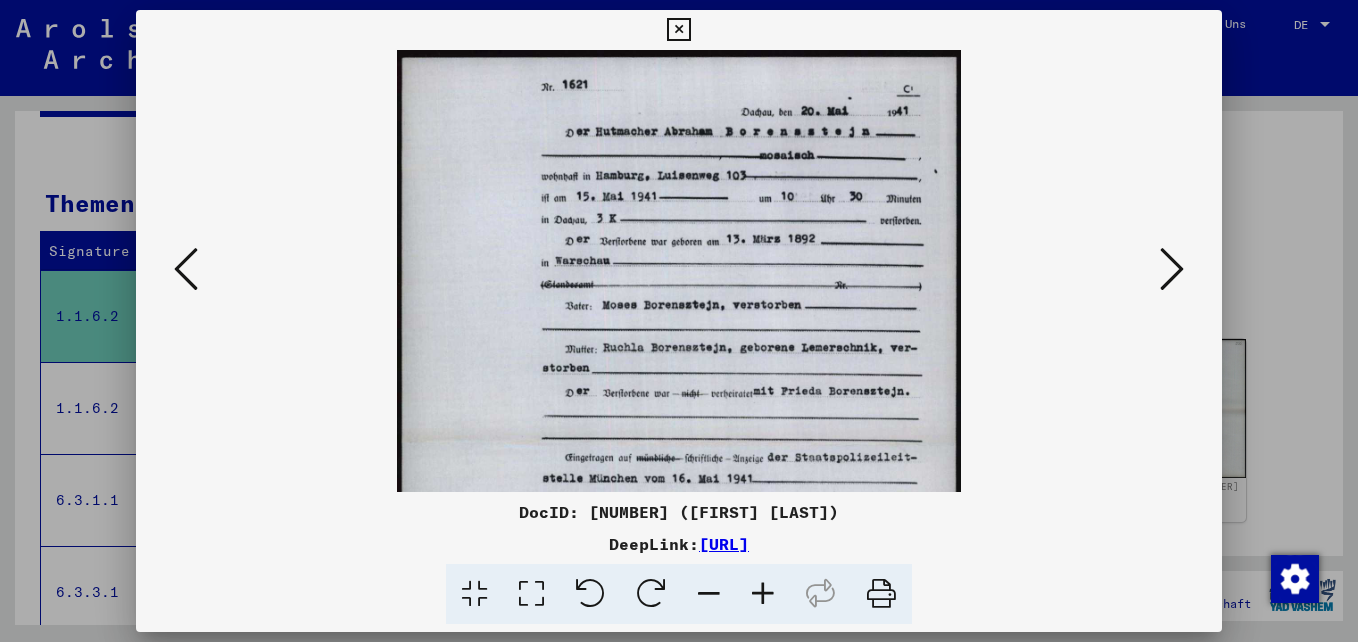 click at bounding box center [763, 594] 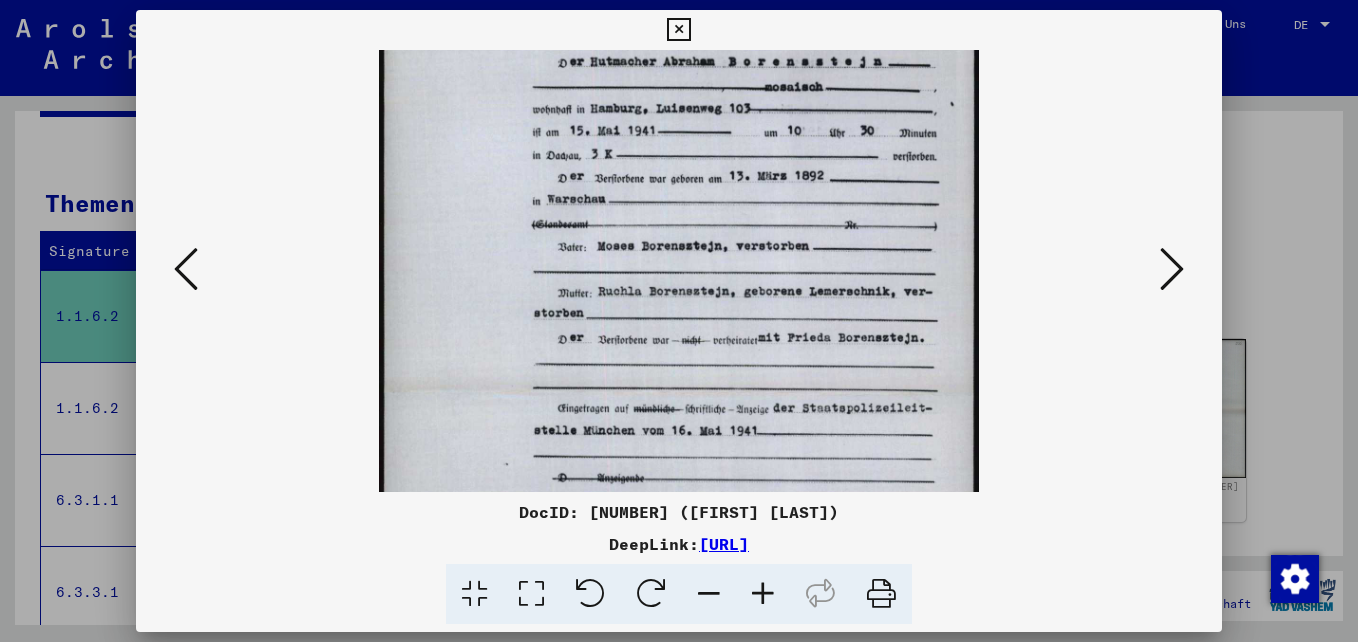 scroll, scrollTop: 132, scrollLeft: 0, axis: vertical 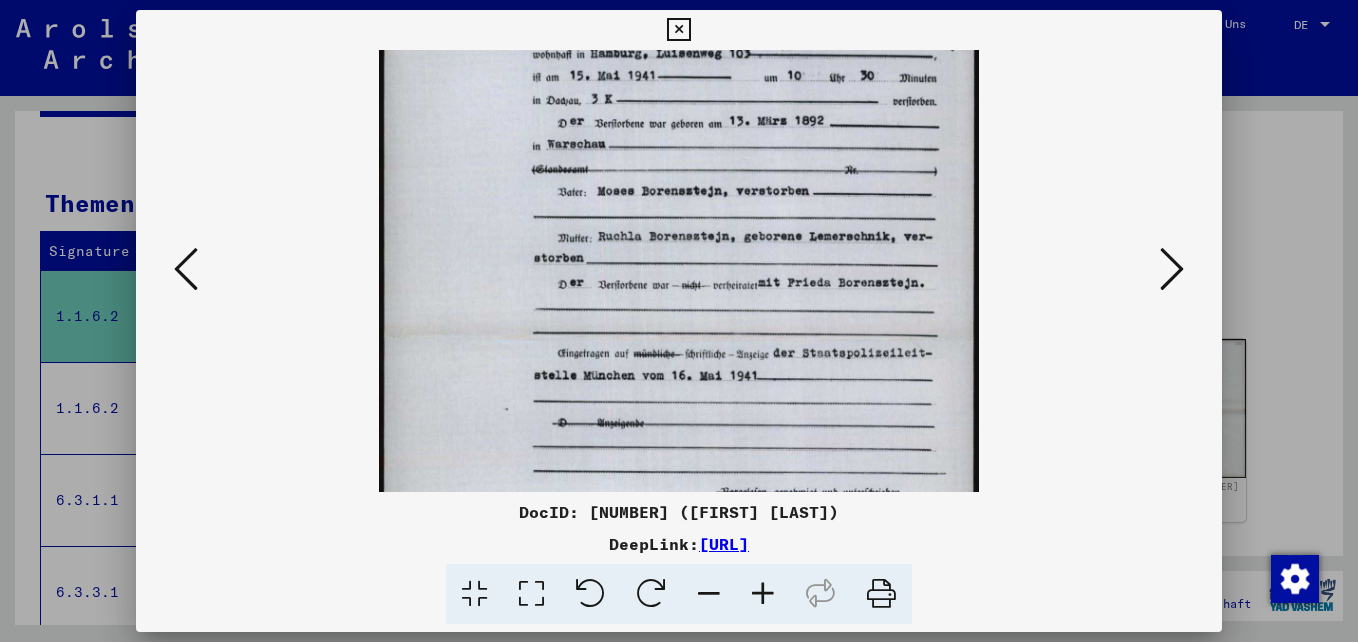 drag, startPoint x: 689, startPoint y: 341, endPoint x: 668, endPoint y: 231, distance: 111.9866 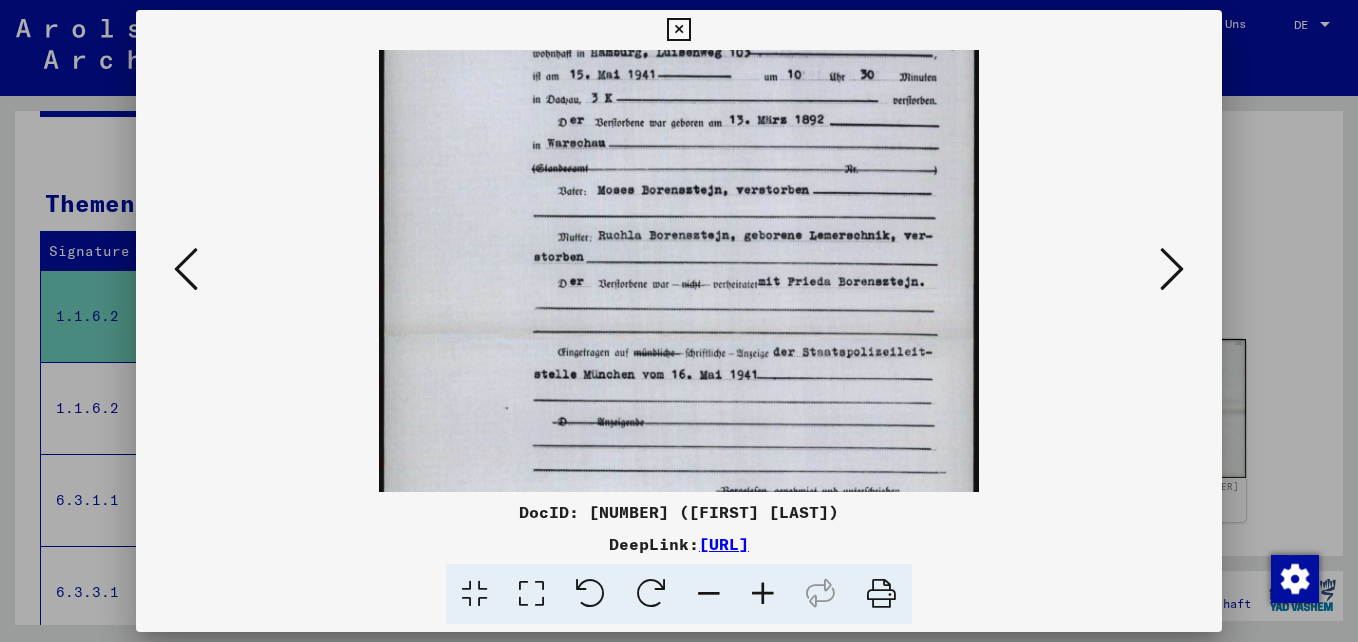 click at bounding box center (678, 340) 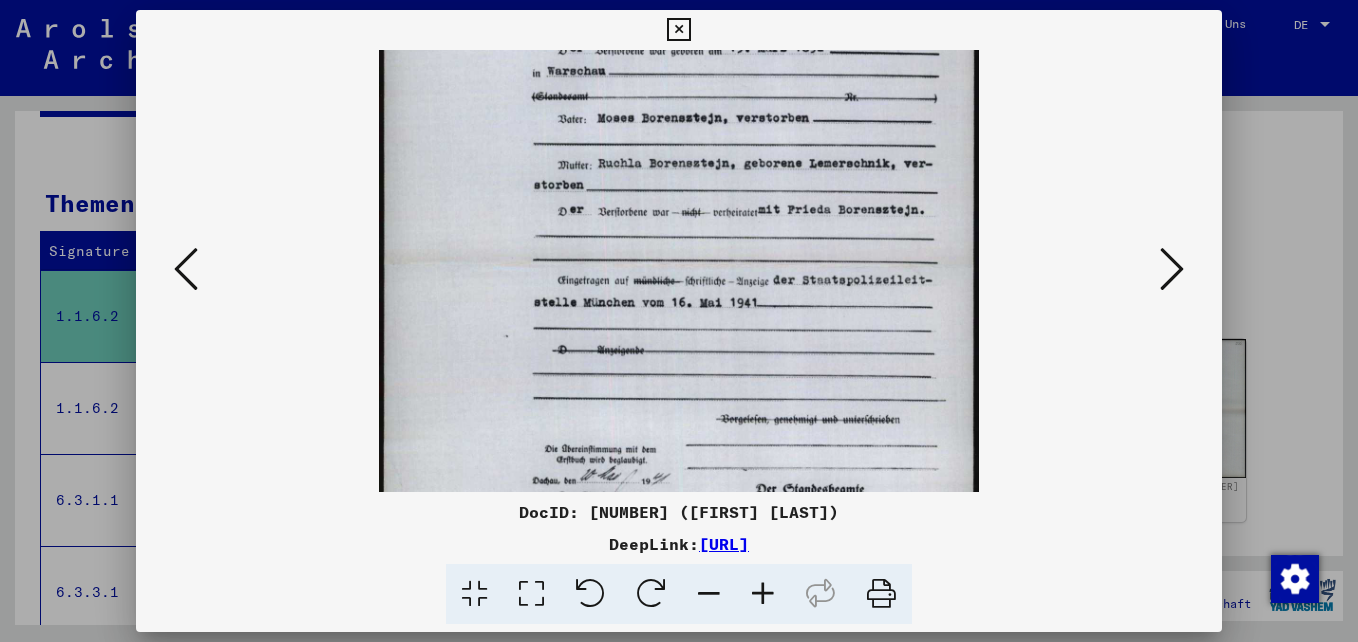 scroll, scrollTop: 278, scrollLeft: 0, axis: vertical 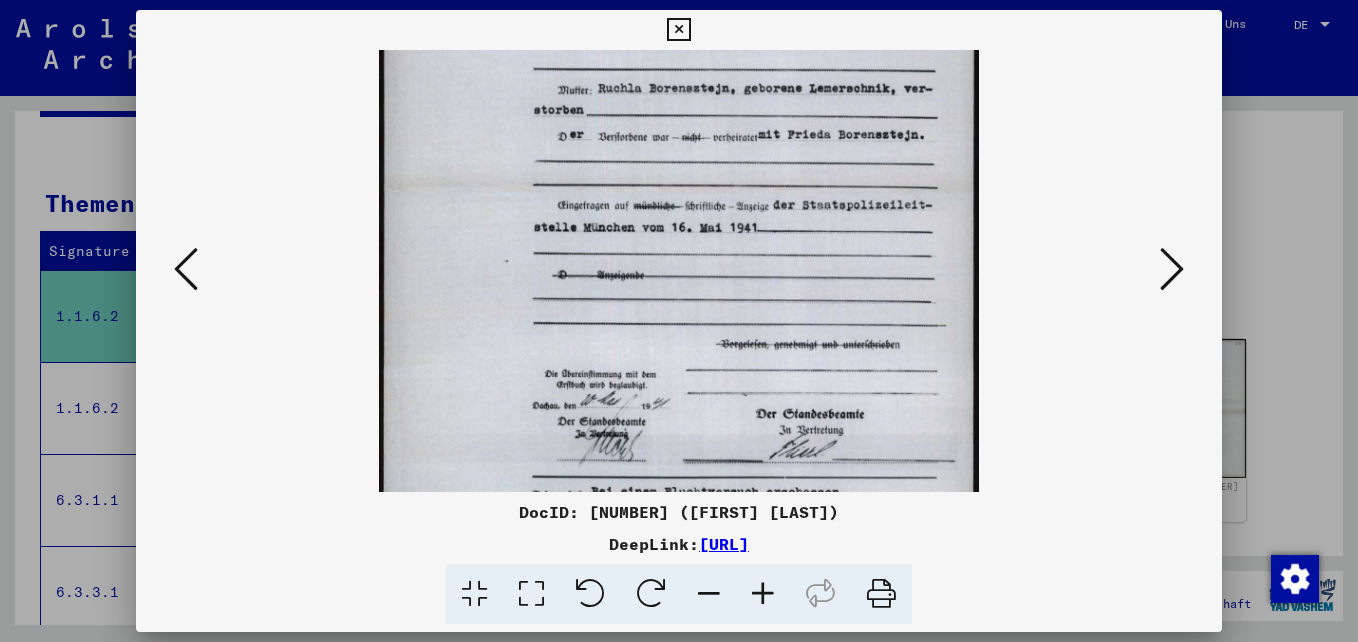 drag, startPoint x: 673, startPoint y: 362, endPoint x: 656, endPoint y: 216, distance: 146.98639 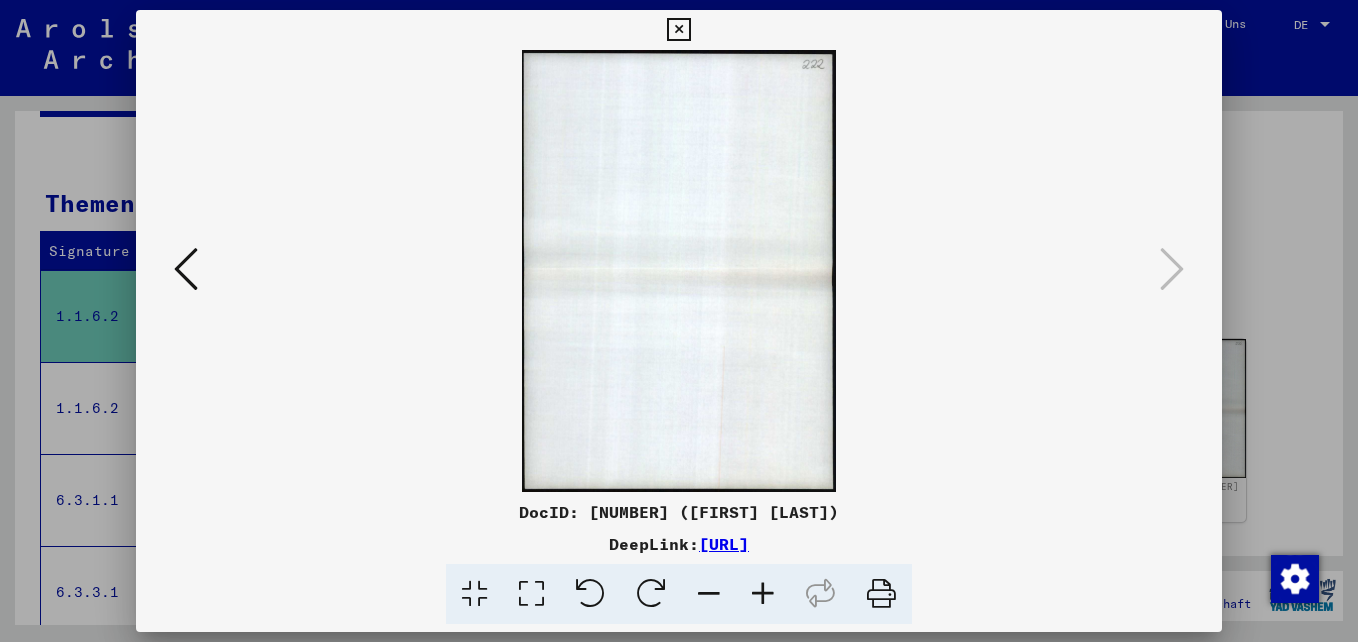 scroll, scrollTop: 0, scrollLeft: 0, axis: both 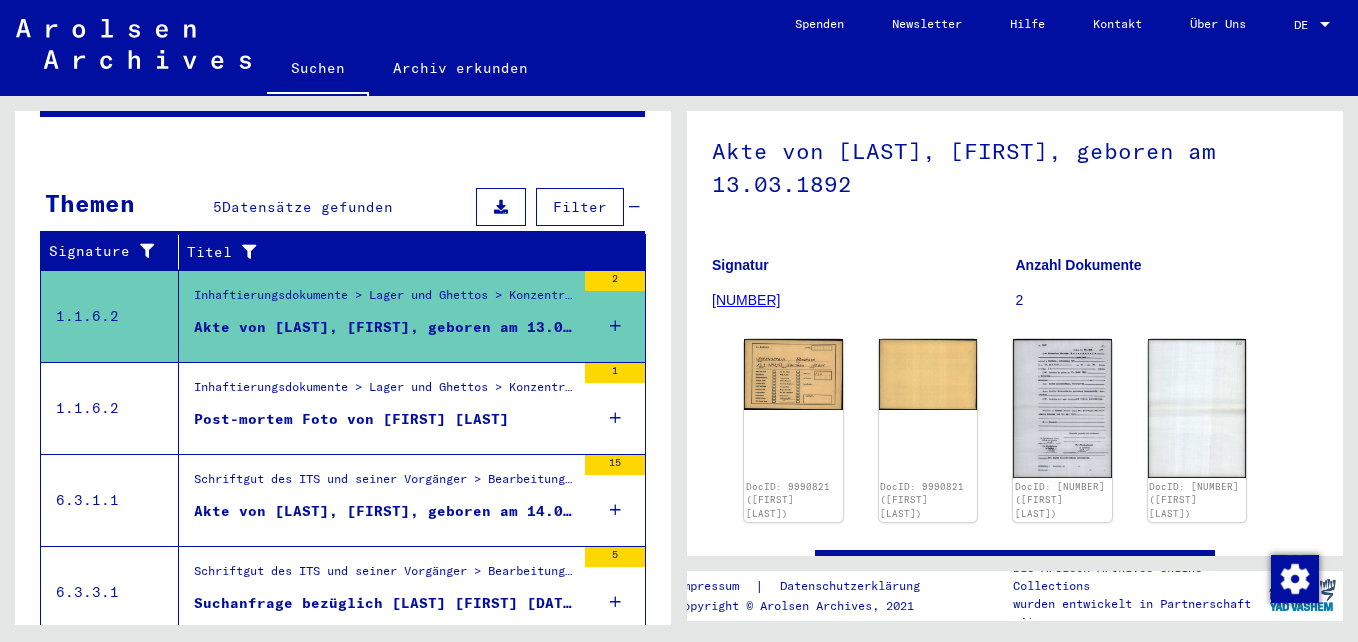 click on "Akte von [LAST], [FIRST], geboren am 14.01.1910" at bounding box center (384, 511) 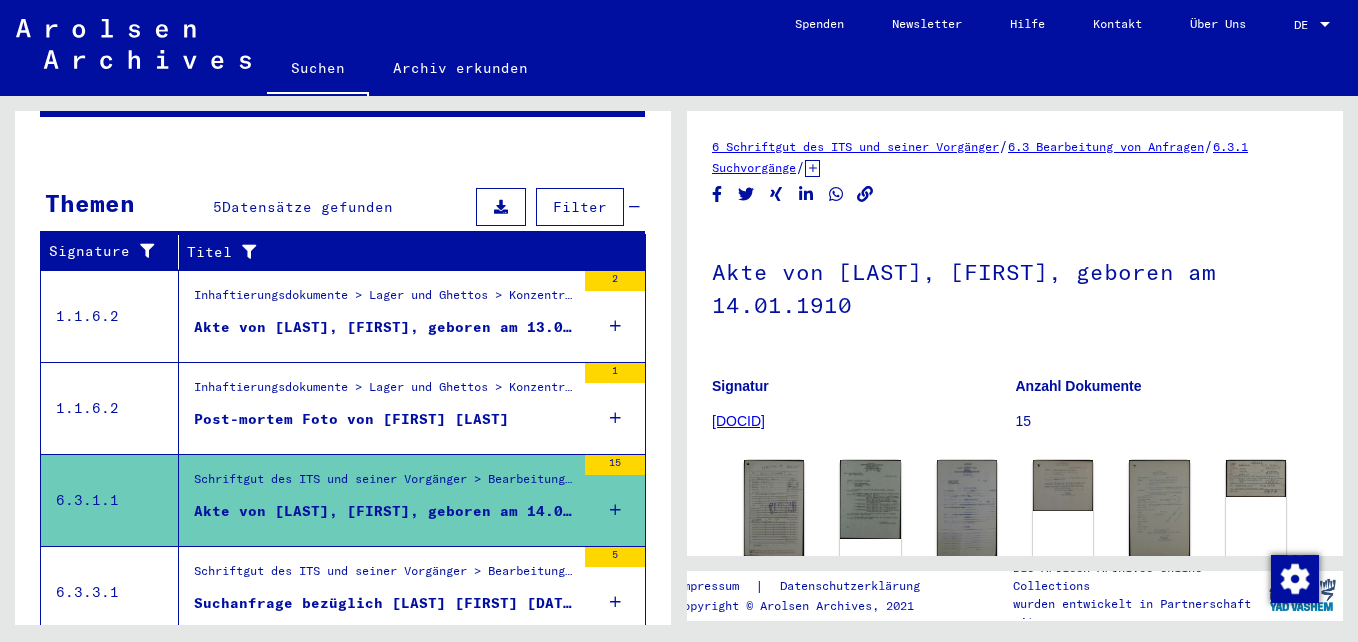 scroll, scrollTop: 0, scrollLeft: 0, axis: both 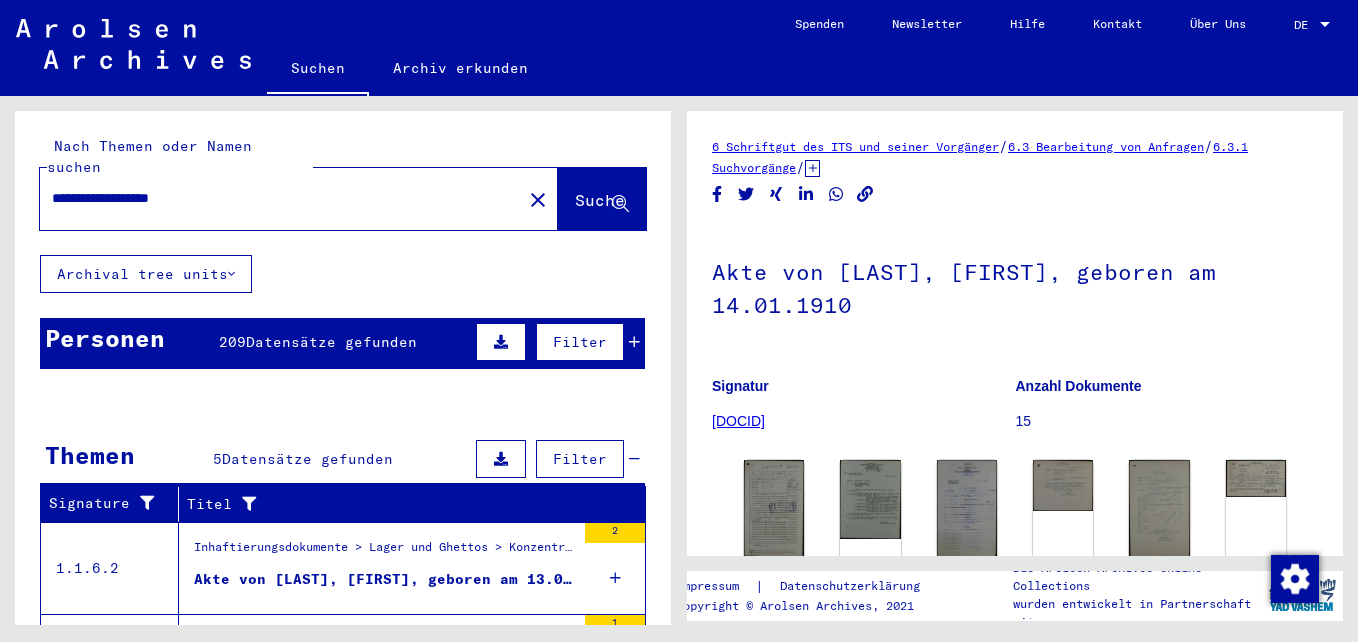 click on "[NUMBER] Datensätze gefunden" at bounding box center (318, 342) 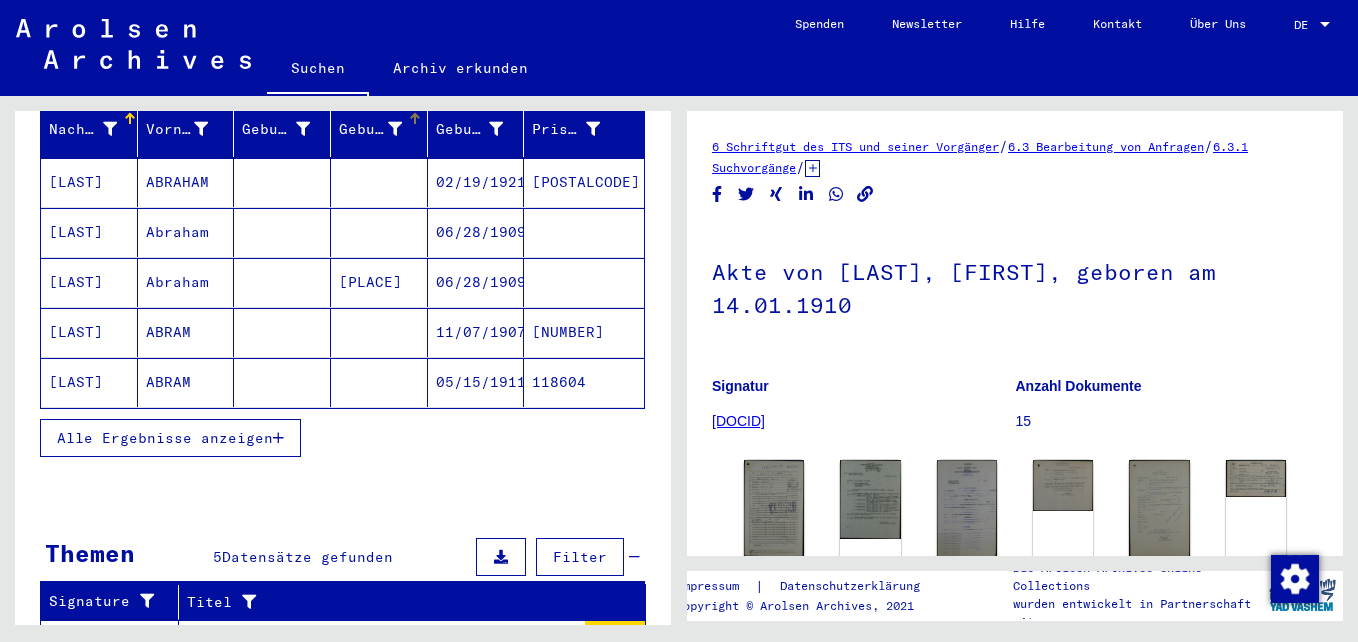 scroll, scrollTop: 300, scrollLeft: 0, axis: vertical 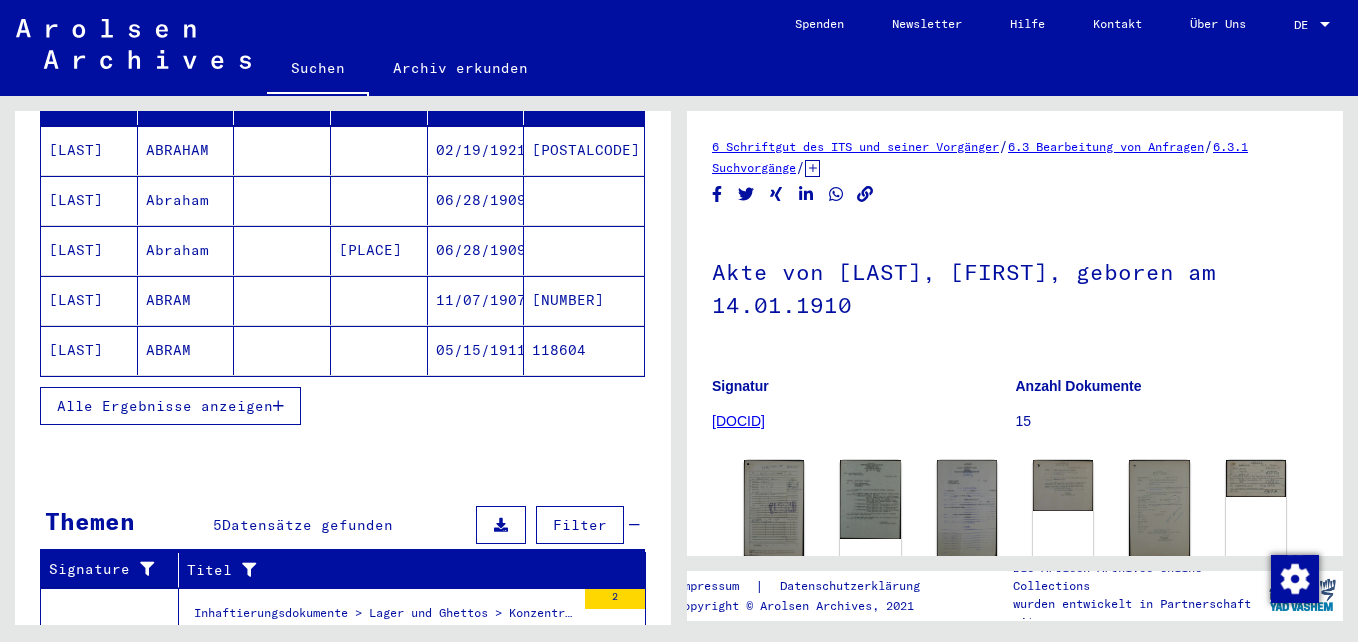 click on "Alle Ergebnisse anzeigen" at bounding box center (170, 406) 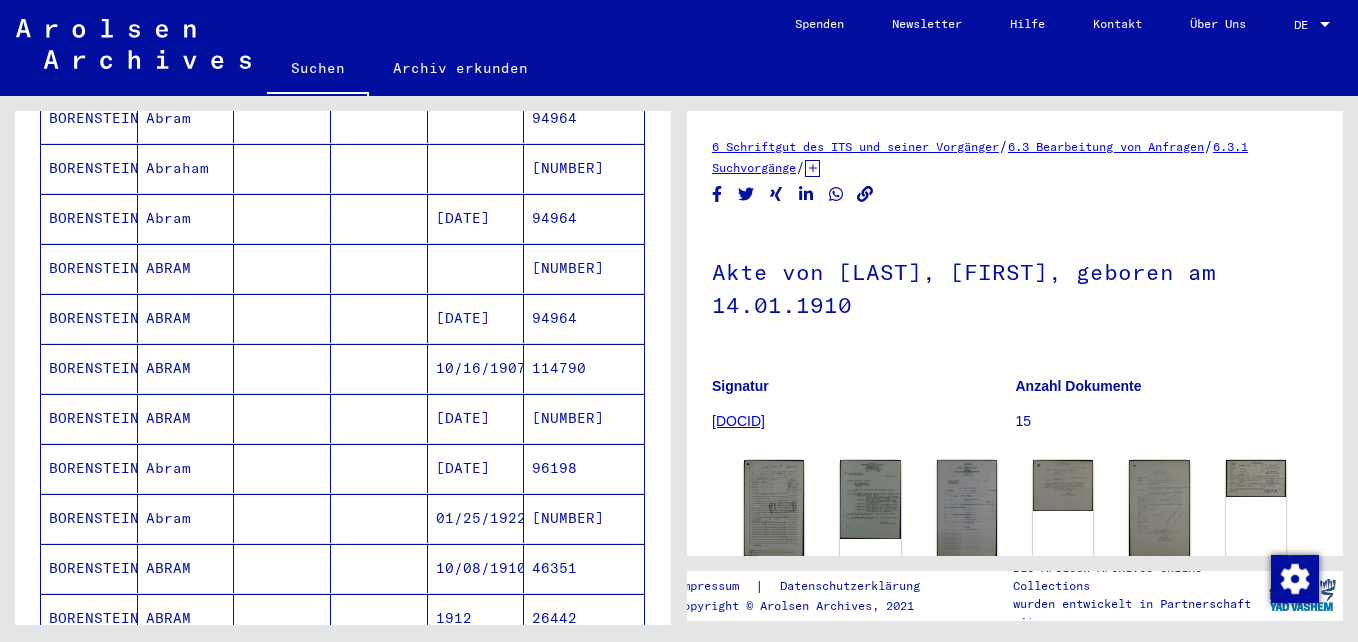 scroll, scrollTop: 800, scrollLeft: 0, axis: vertical 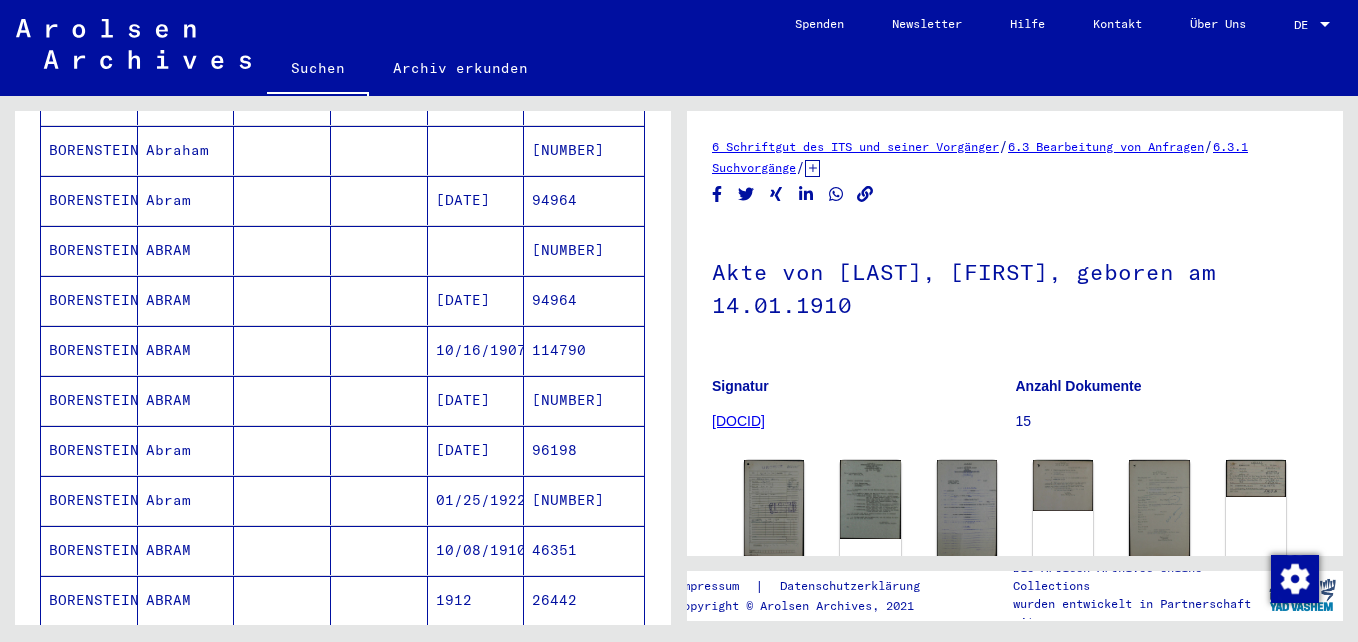 click on "[DATE]" at bounding box center (476, 350) 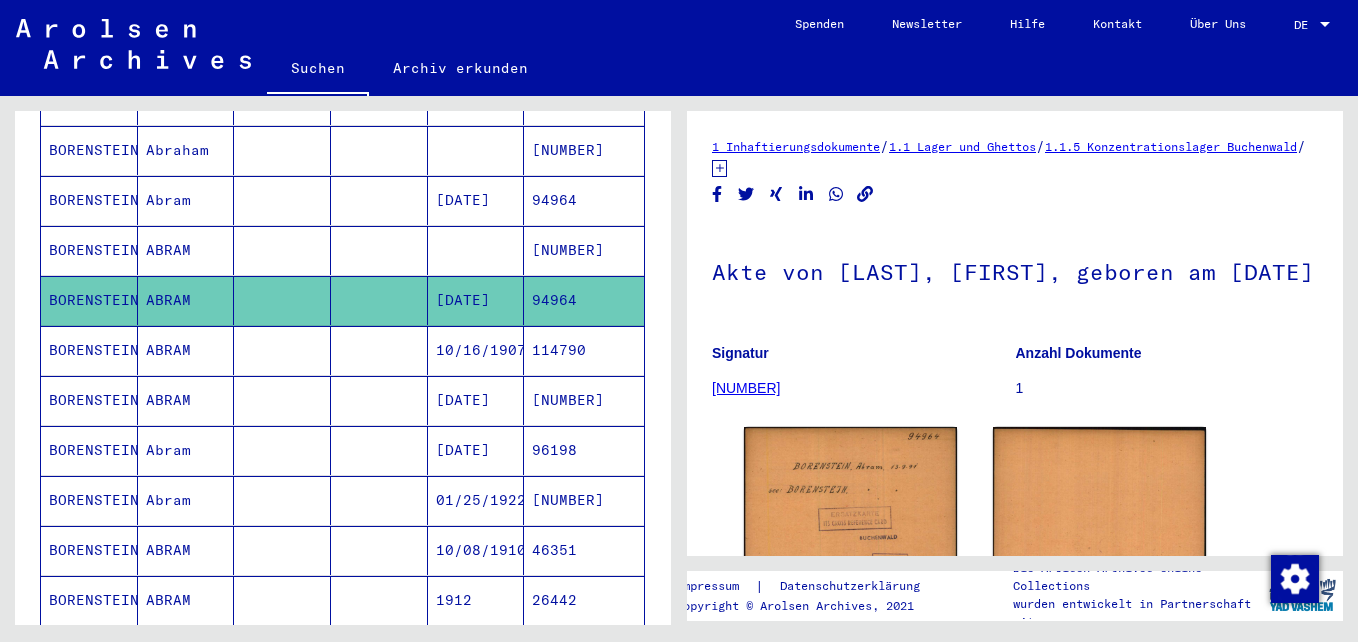scroll, scrollTop: 0, scrollLeft: 0, axis: both 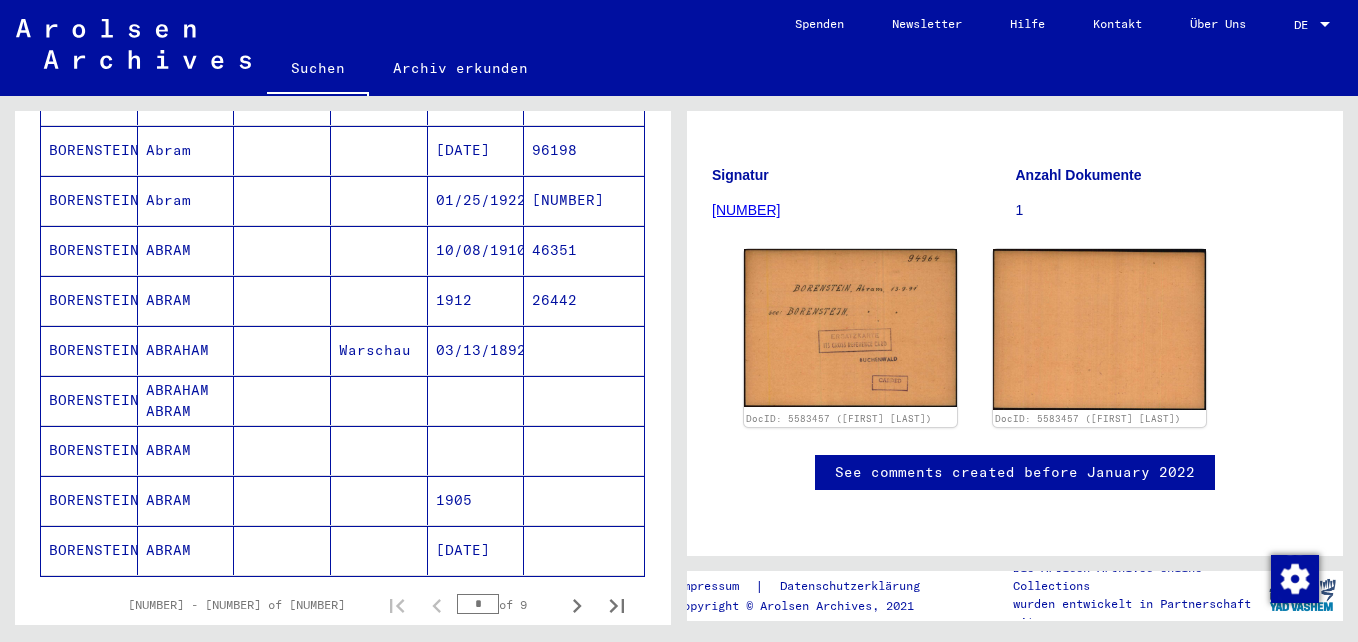 click on "Warschau" at bounding box center (379, 400) 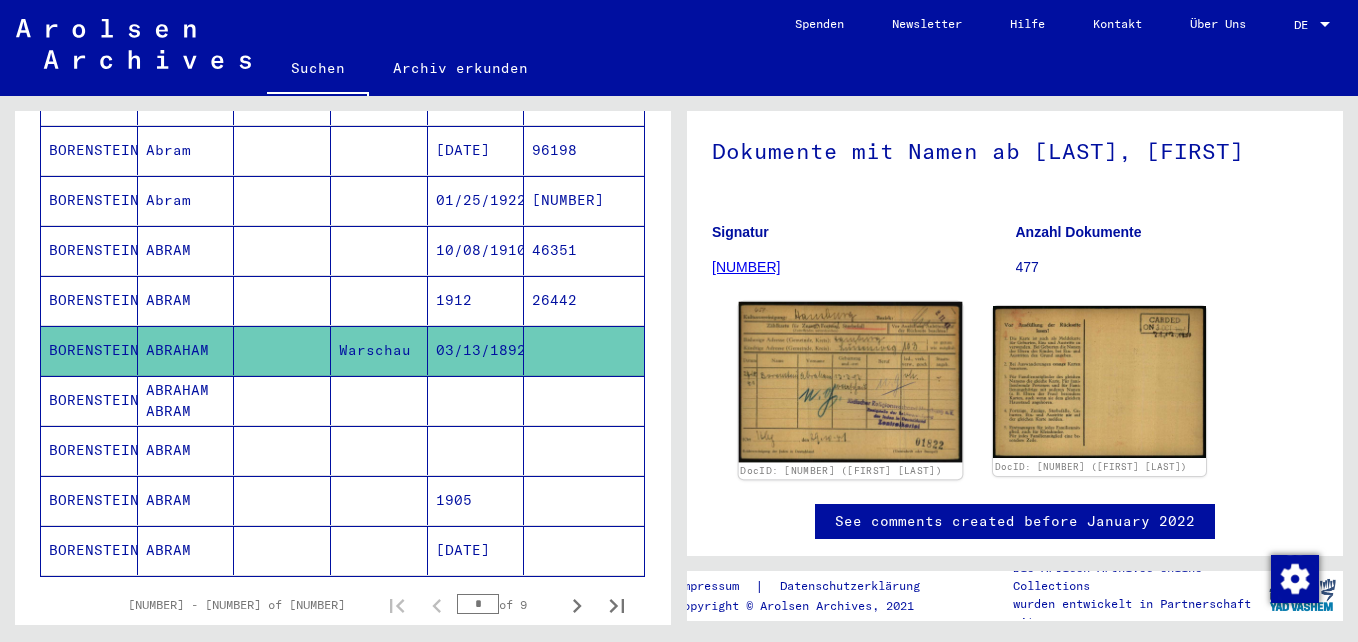 click 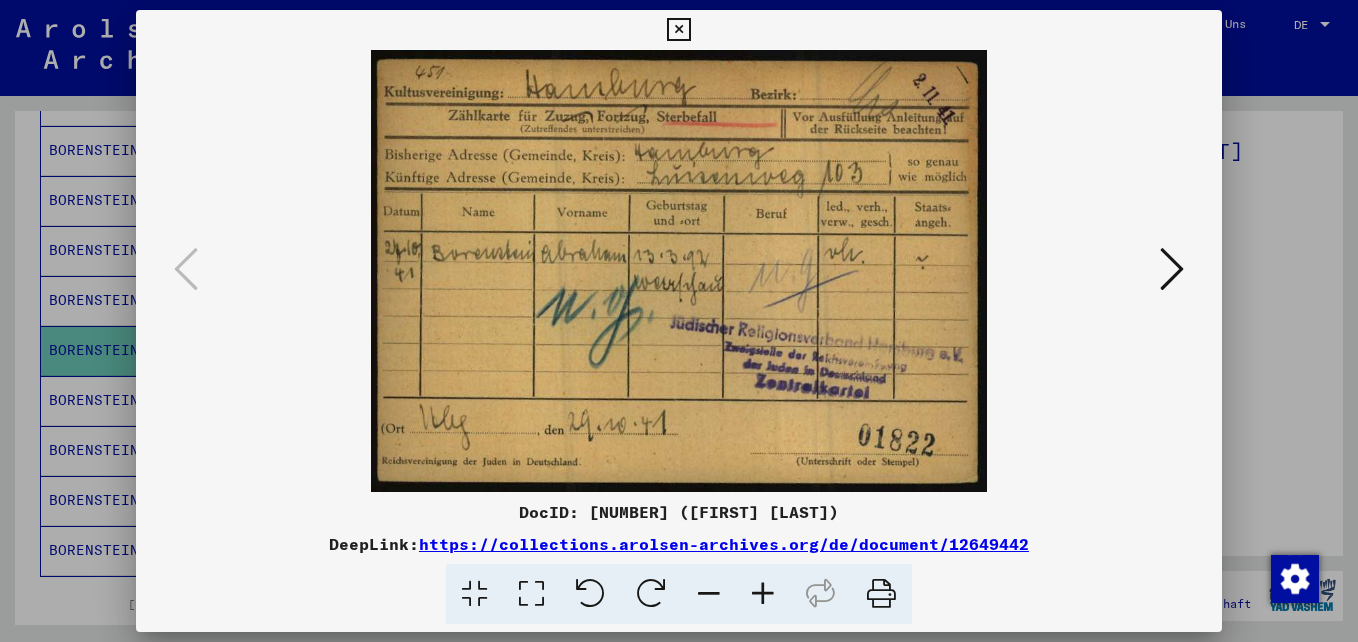 click at bounding box center (1172, 269) 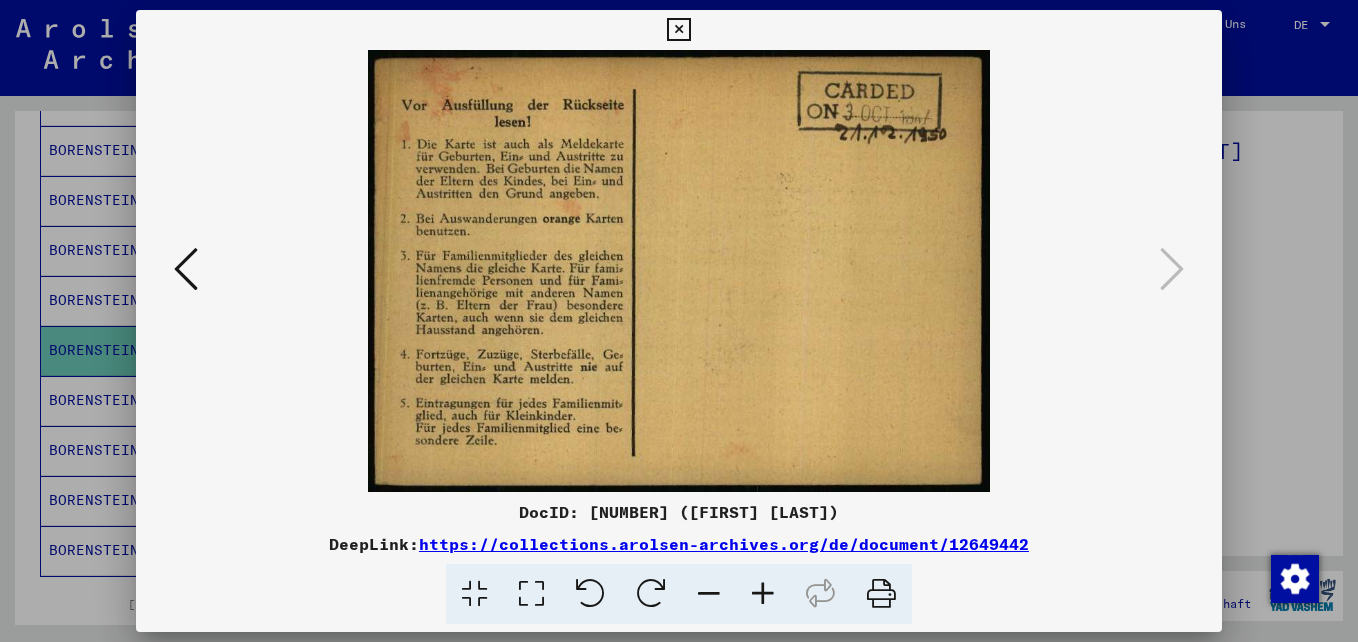 click at bounding box center (678, 30) 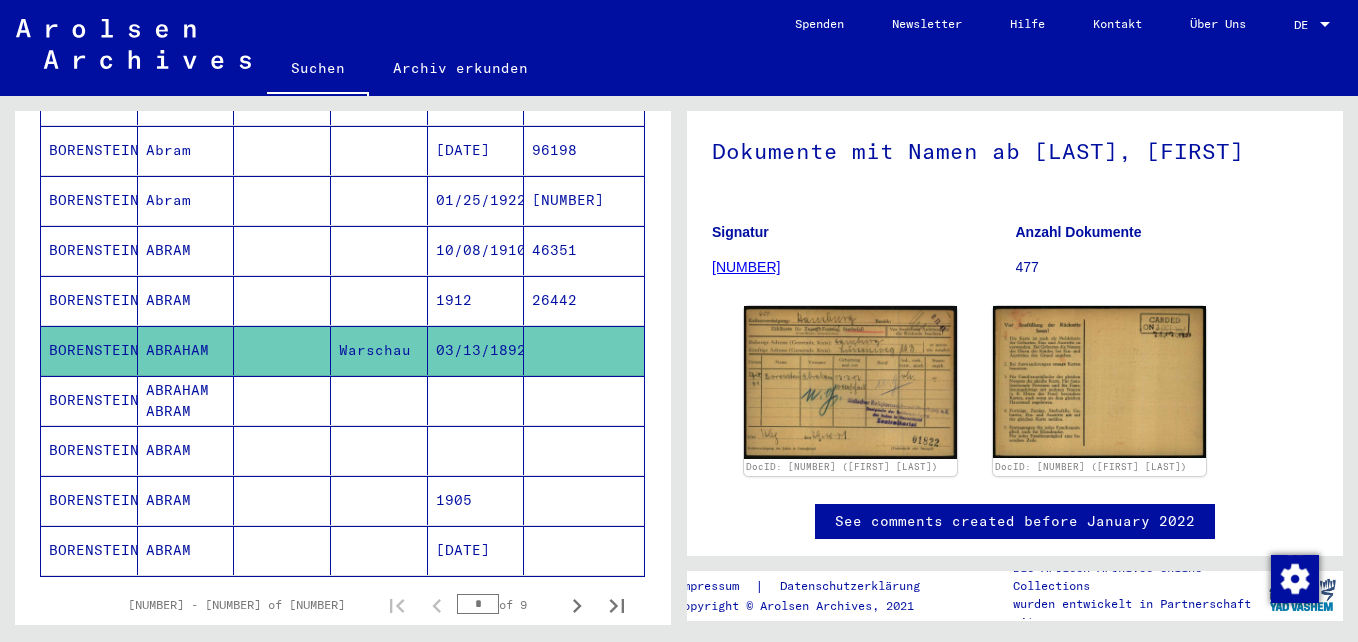 click at bounding box center [379, 450] 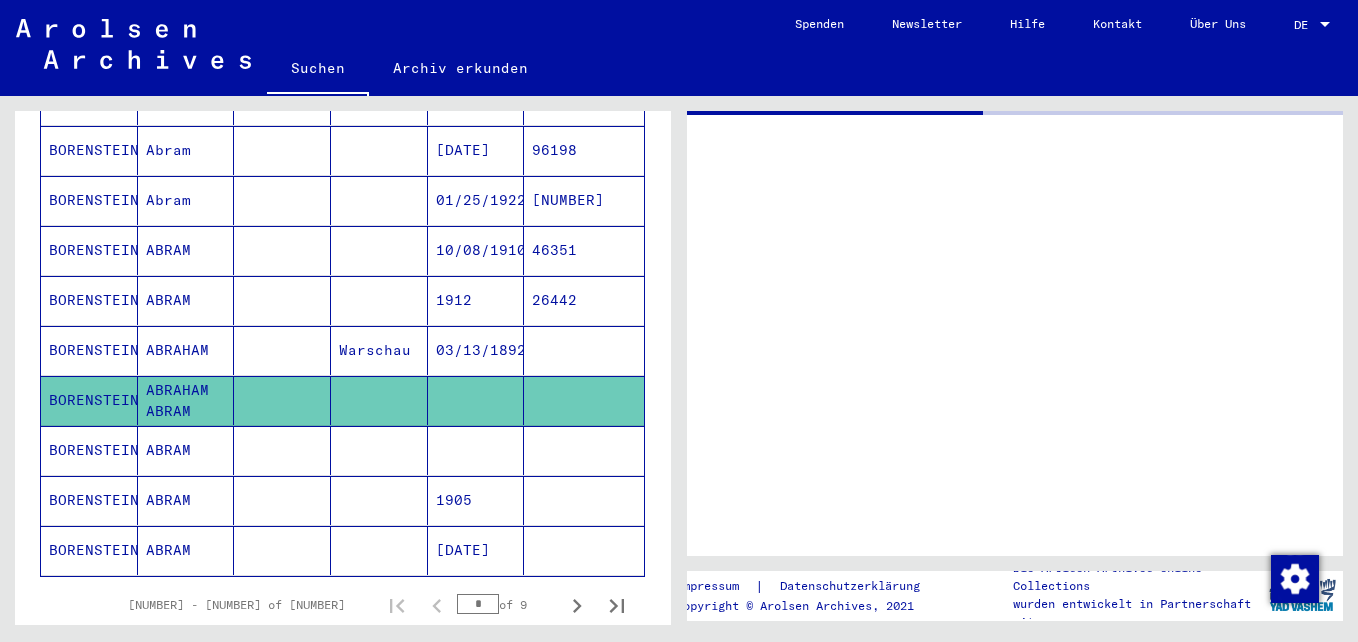scroll, scrollTop: 0, scrollLeft: 0, axis: both 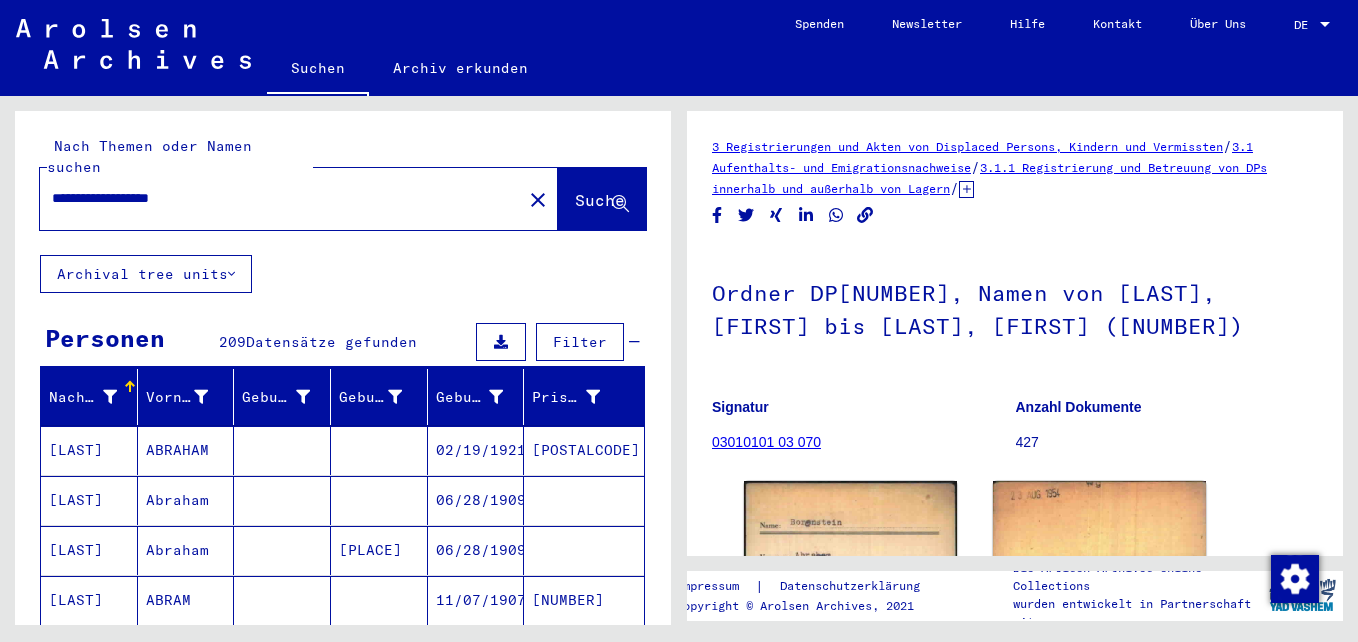 drag, startPoint x: 249, startPoint y: 184, endPoint x: 37, endPoint y: 169, distance: 212.53 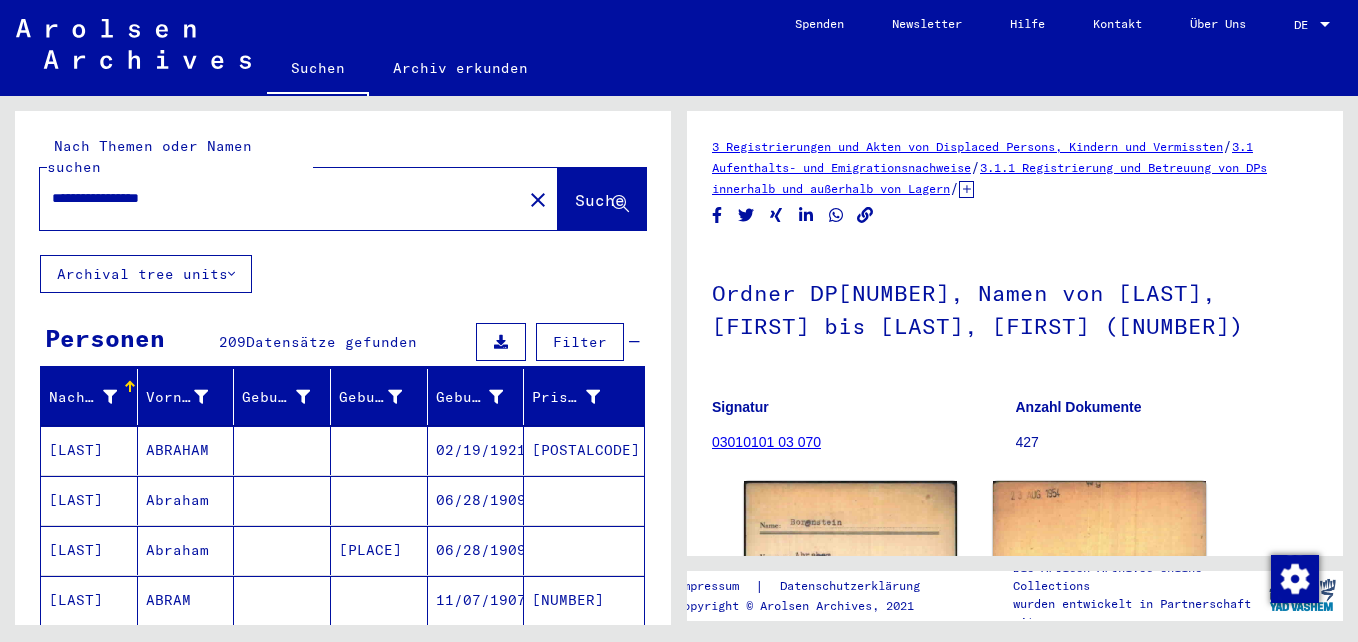 type on "**********" 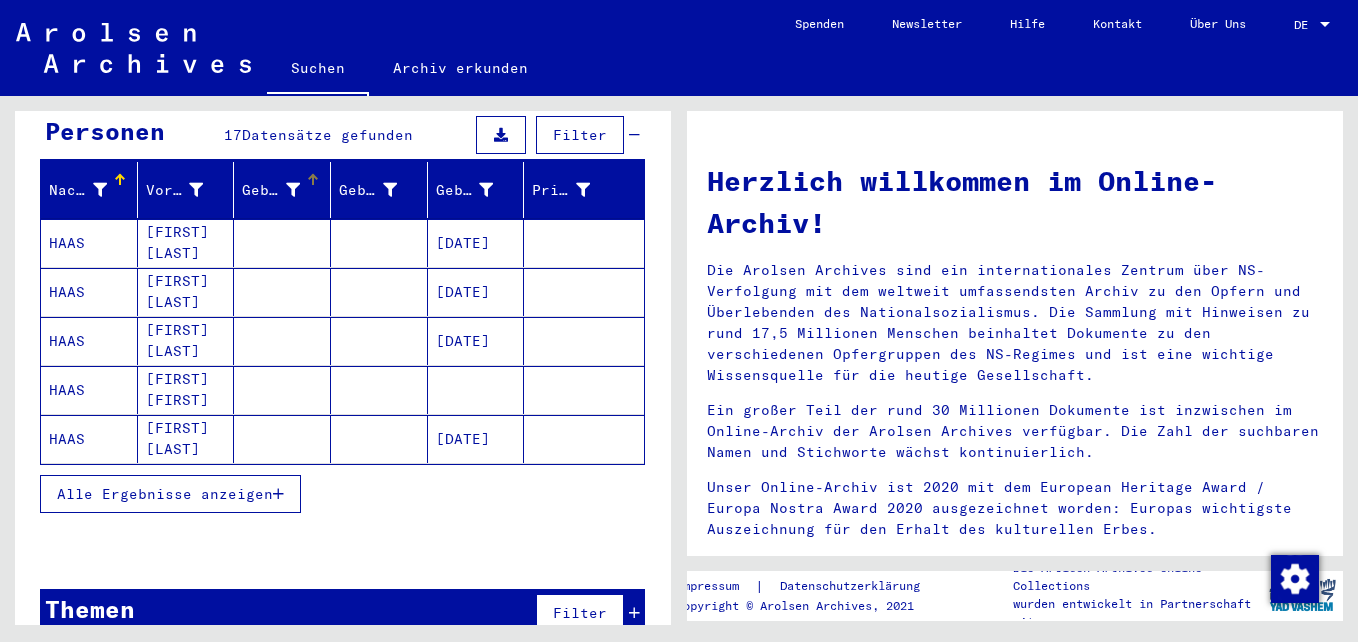 scroll, scrollTop: 223, scrollLeft: 0, axis: vertical 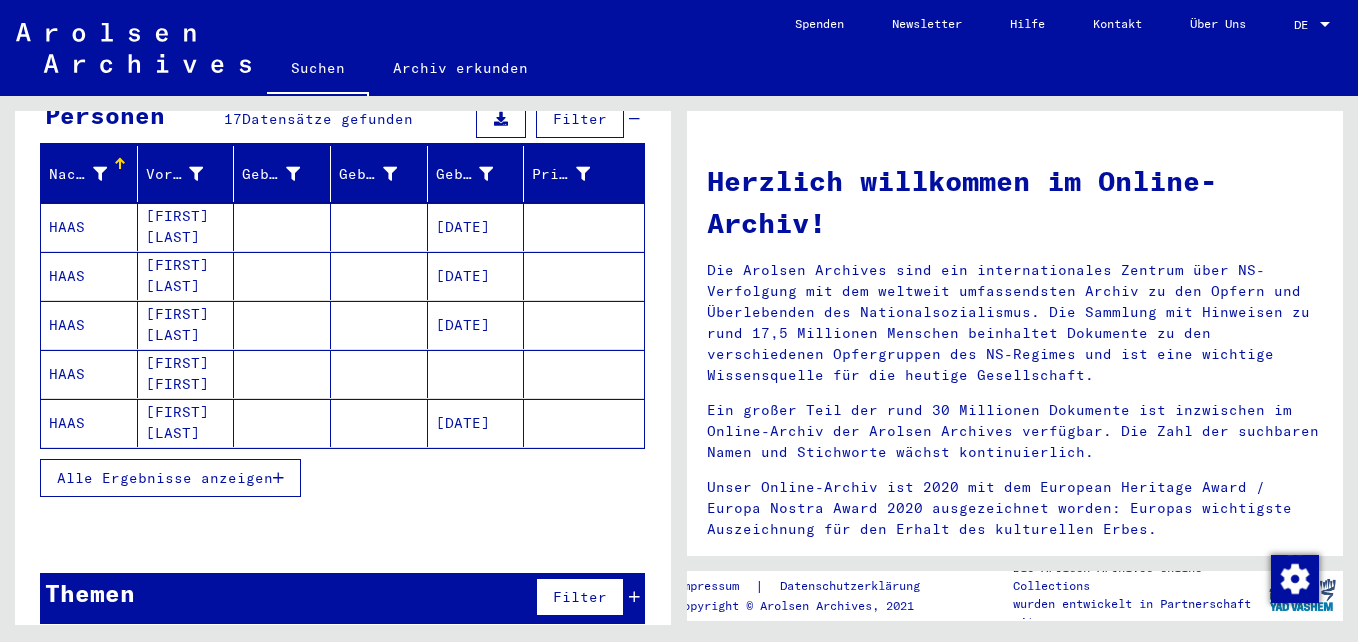 click on "[FIRST] [LAST]" at bounding box center [186, 276] 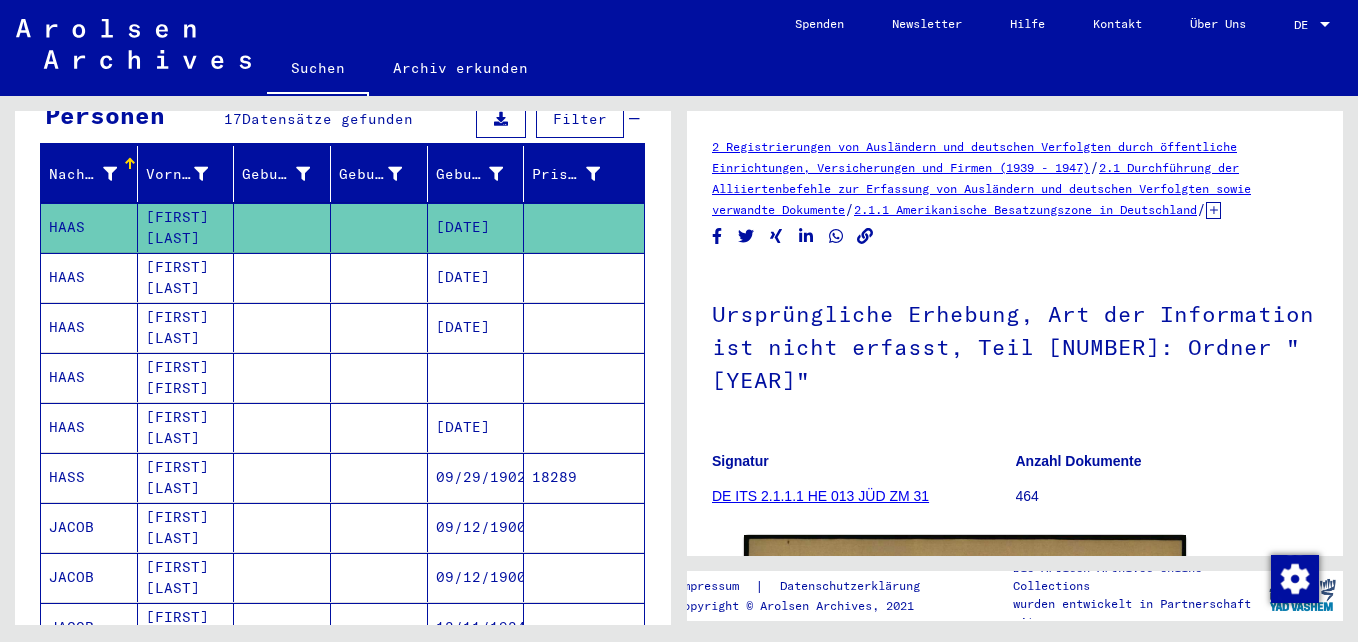 scroll, scrollTop: 0, scrollLeft: 0, axis: both 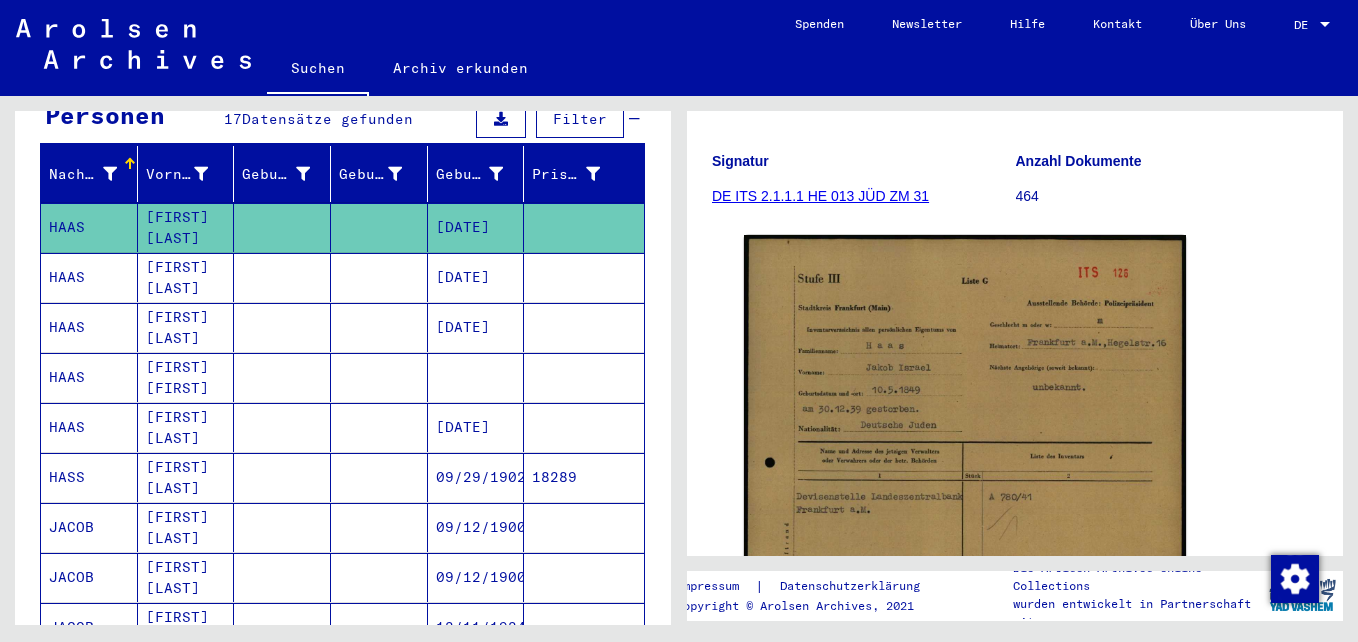 click at bounding box center (379, 327) 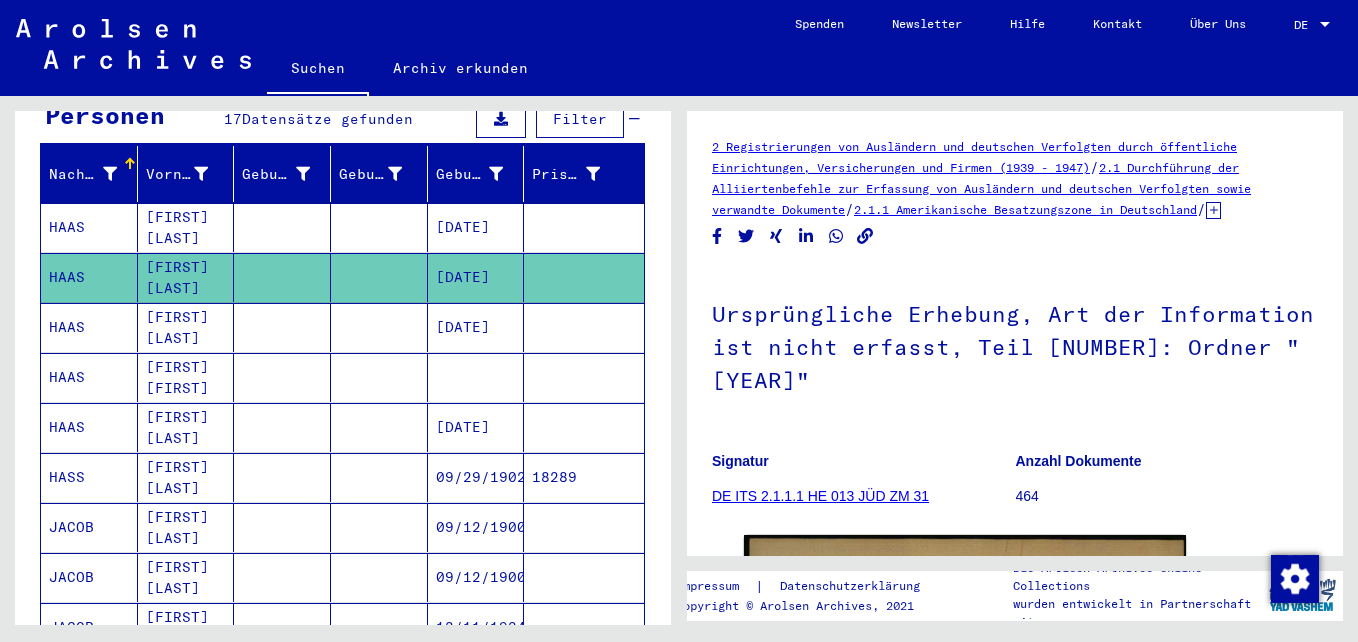 scroll, scrollTop: 0, scrollLeft: 0, axis: both 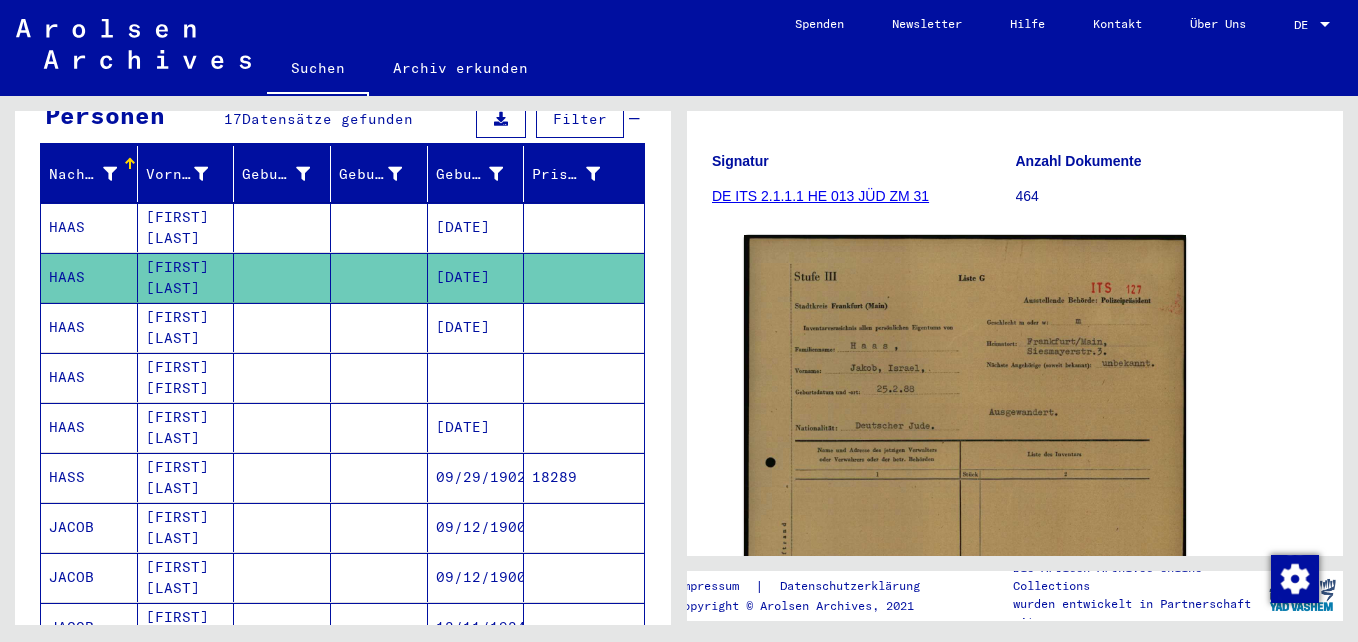 click on "[DATE]" at bounding box center (476, 377) 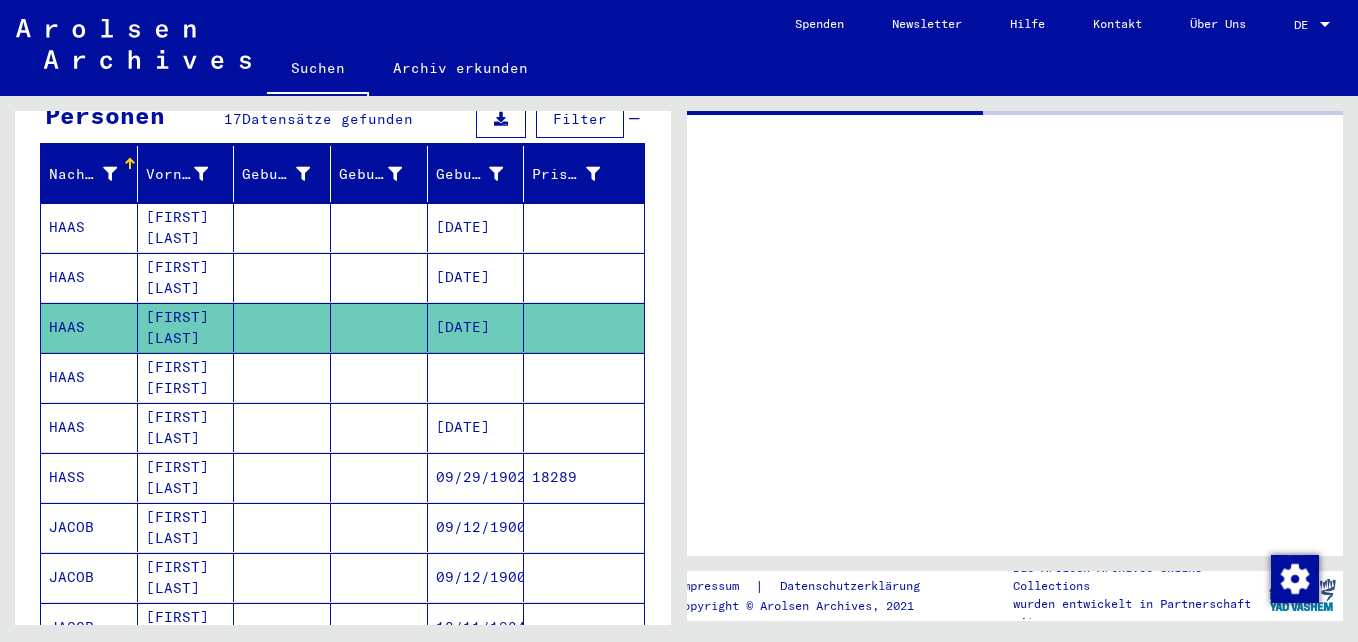 scroll, scrollTop: 0, scrollLeft: 0, axis: both 